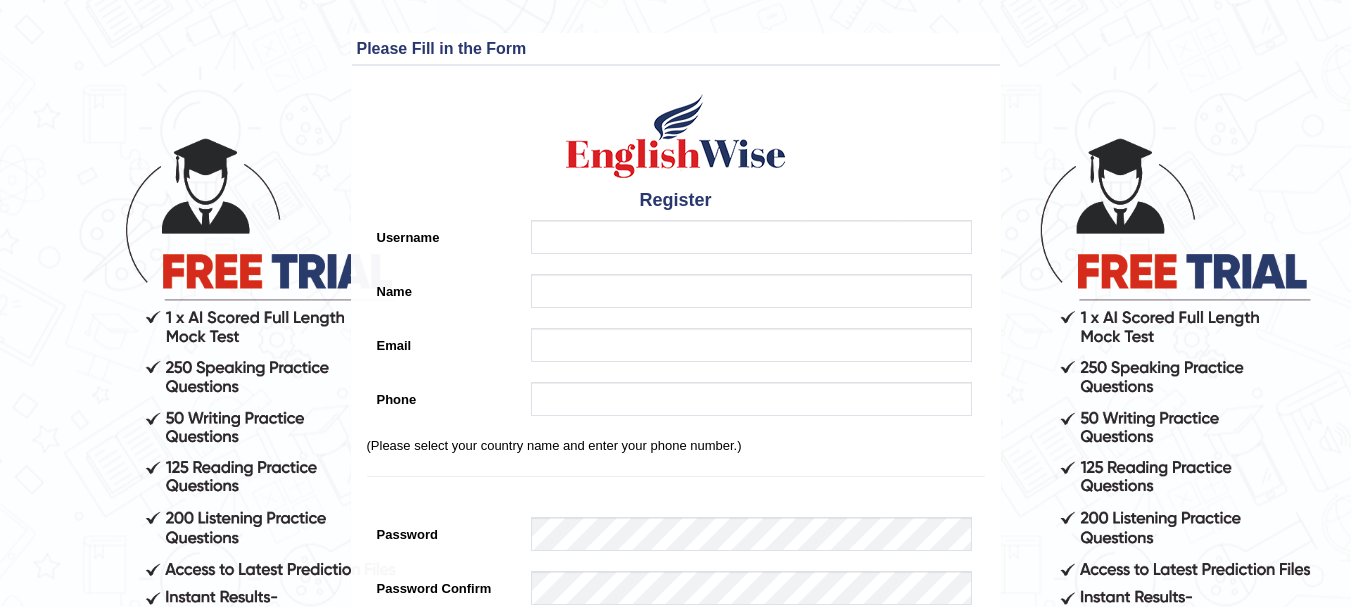 scroll, scrollTop: 0, scrollLeft: 0, axis: both 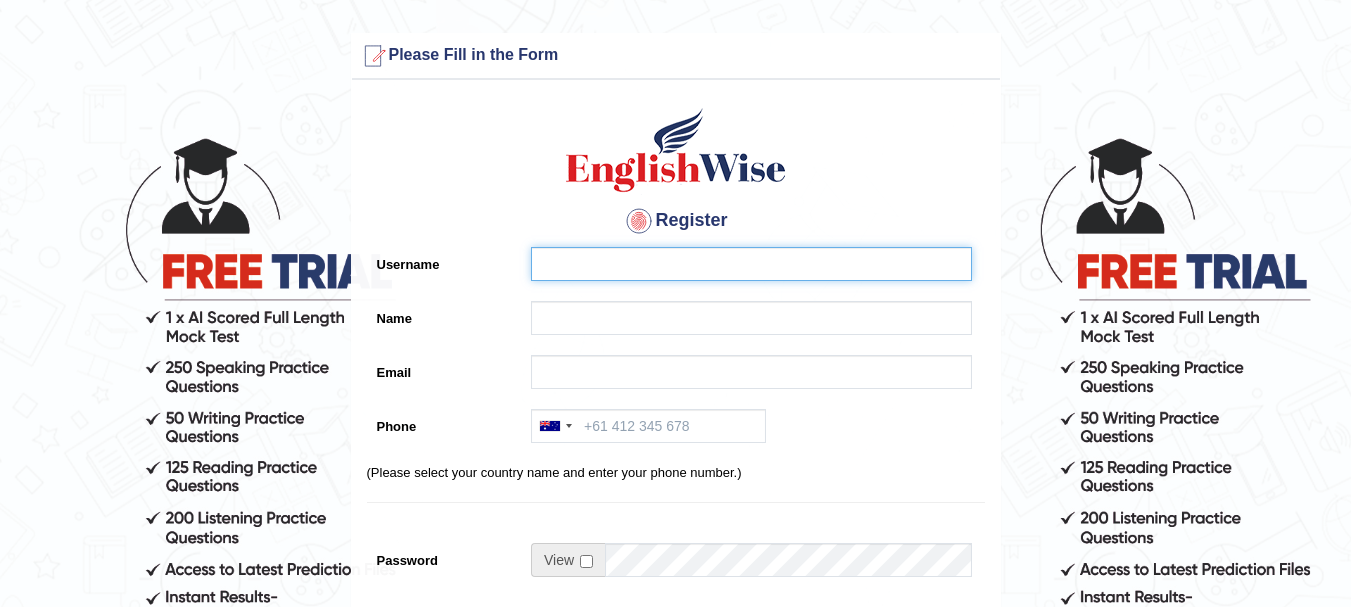 click on "Username" at bounding box center [751, 264] 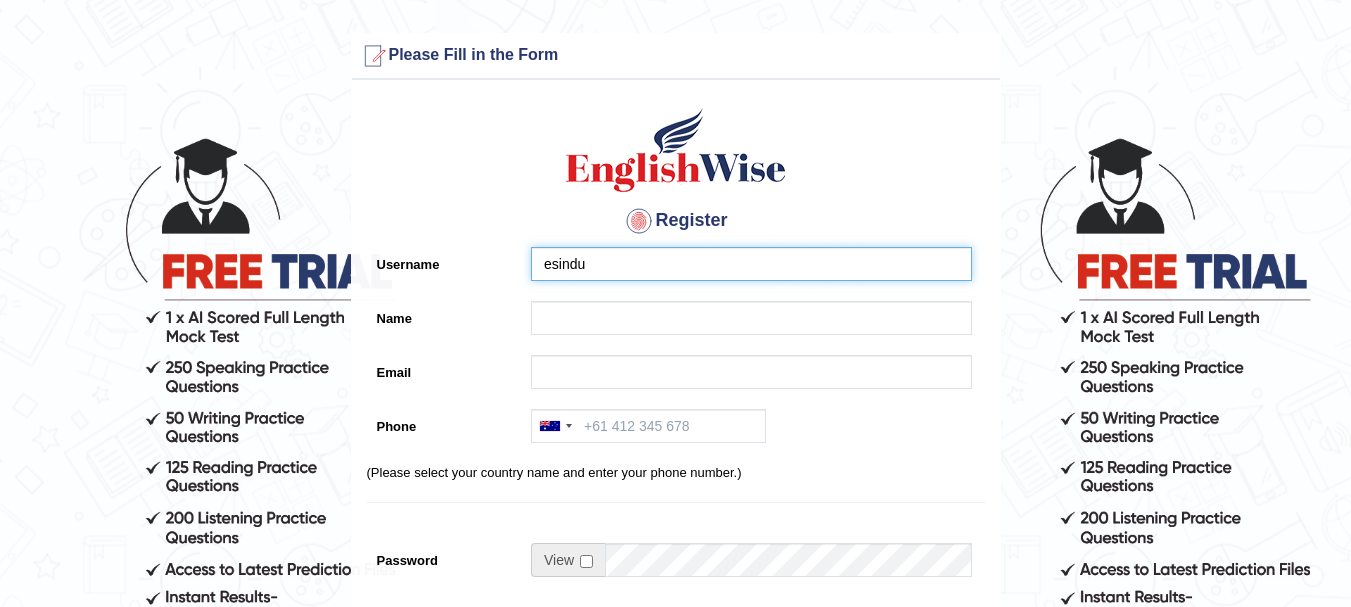 type on "esindu" 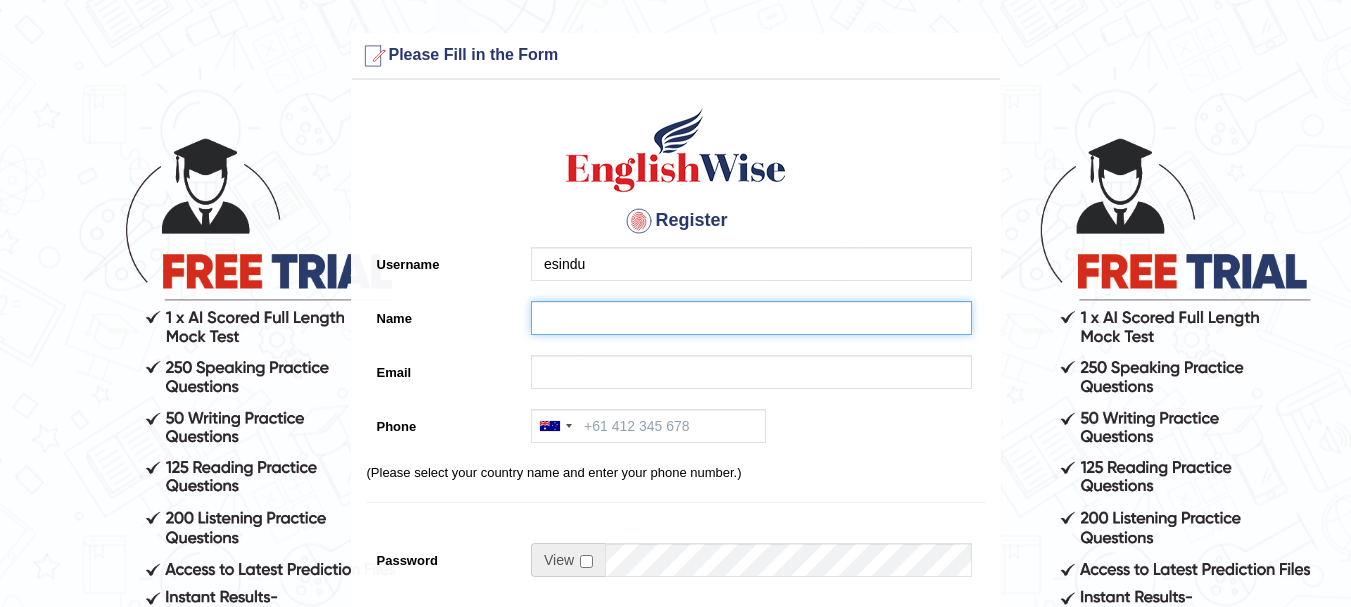 click on "Name" at bounding box center (751, 318) 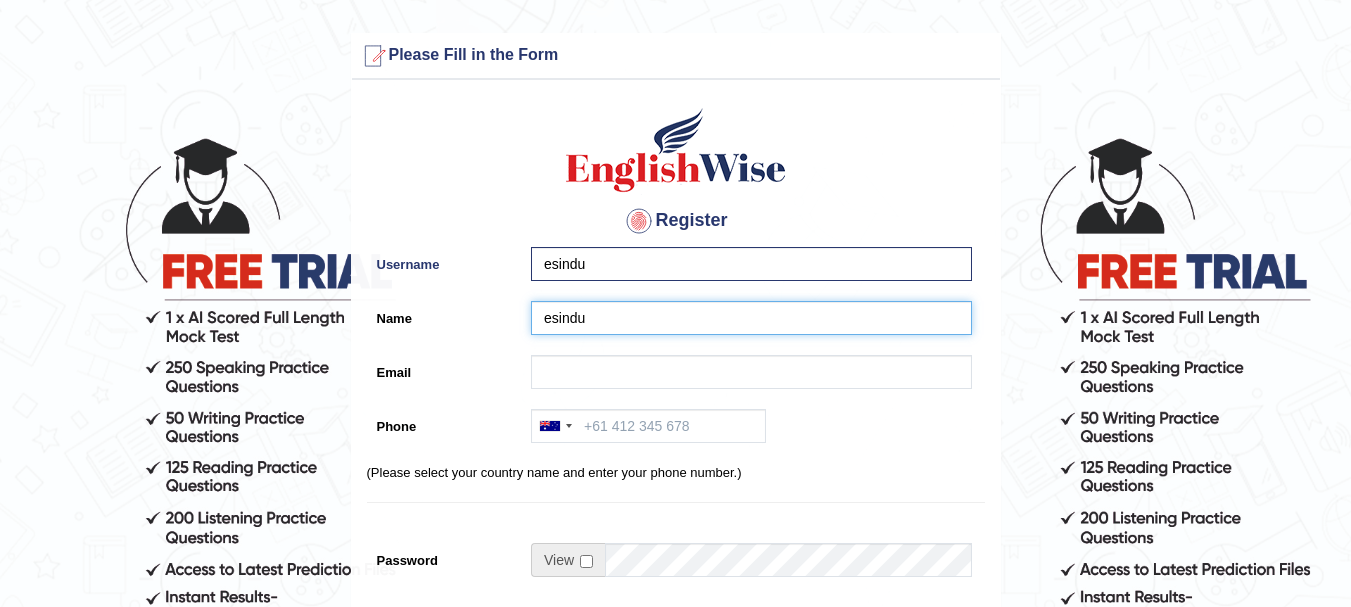 type on "esindu" 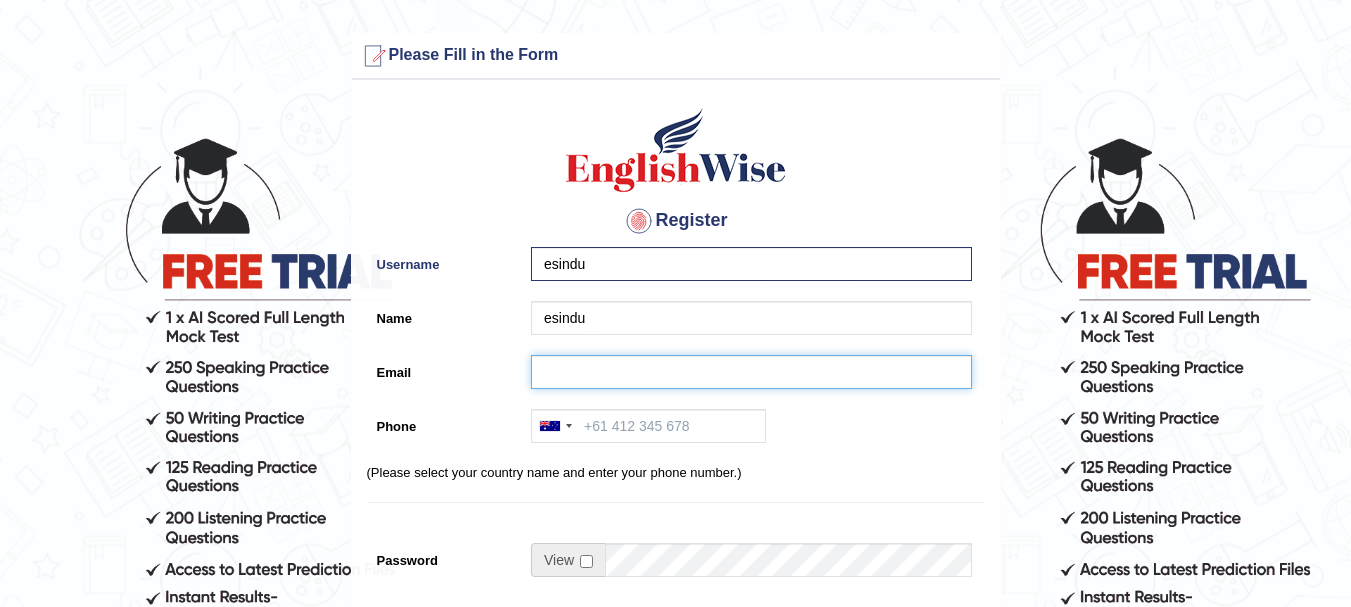 click on "Email" at bounding box center [751, 372] 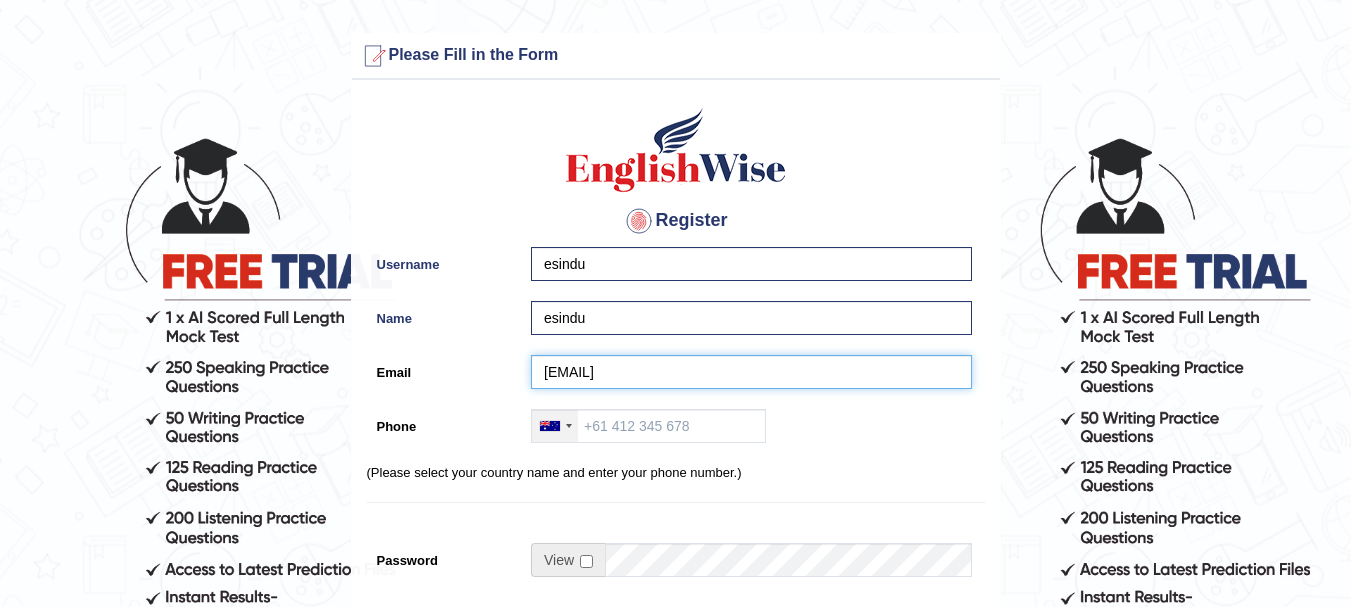 type on "esimmvi@gmsil.com" 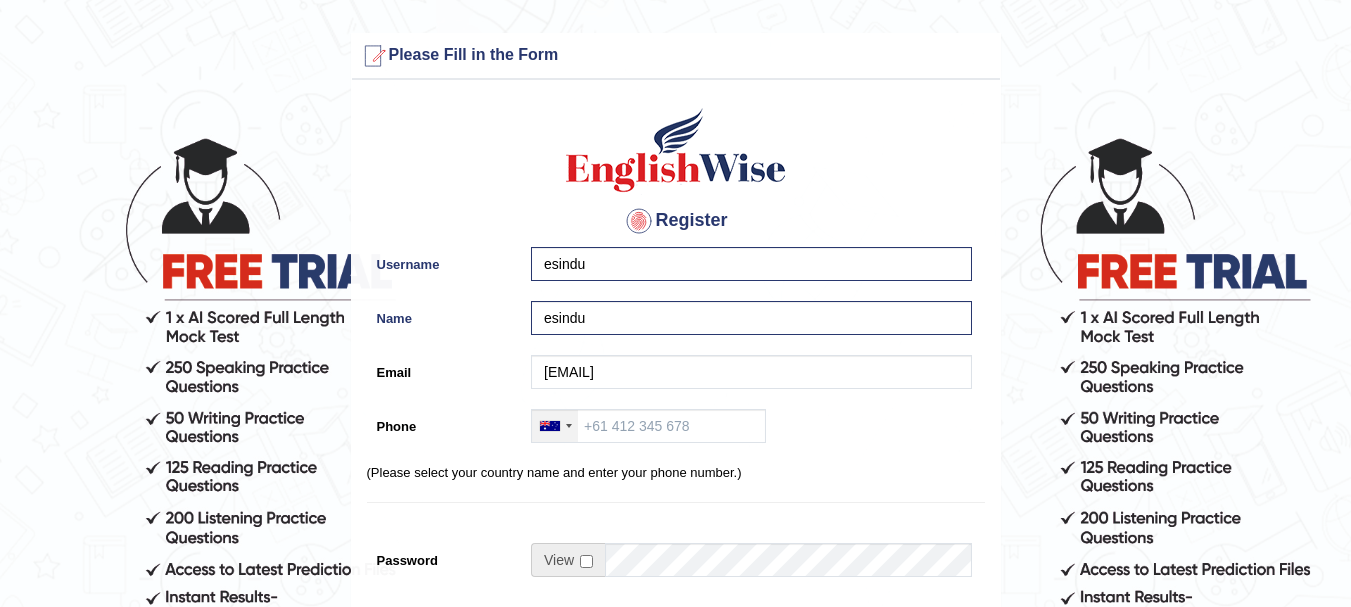 click at bounding box center (555, 426) 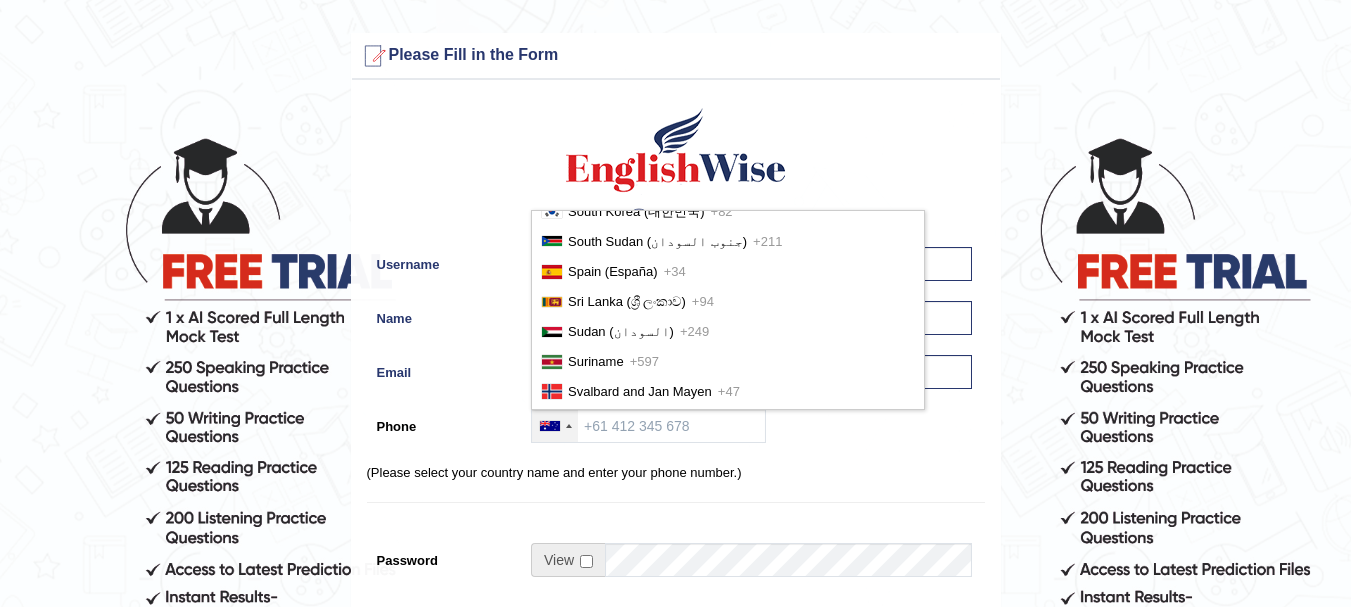 scroll, scrollTop: 6286, scrollLeft: 0, axis: vertical 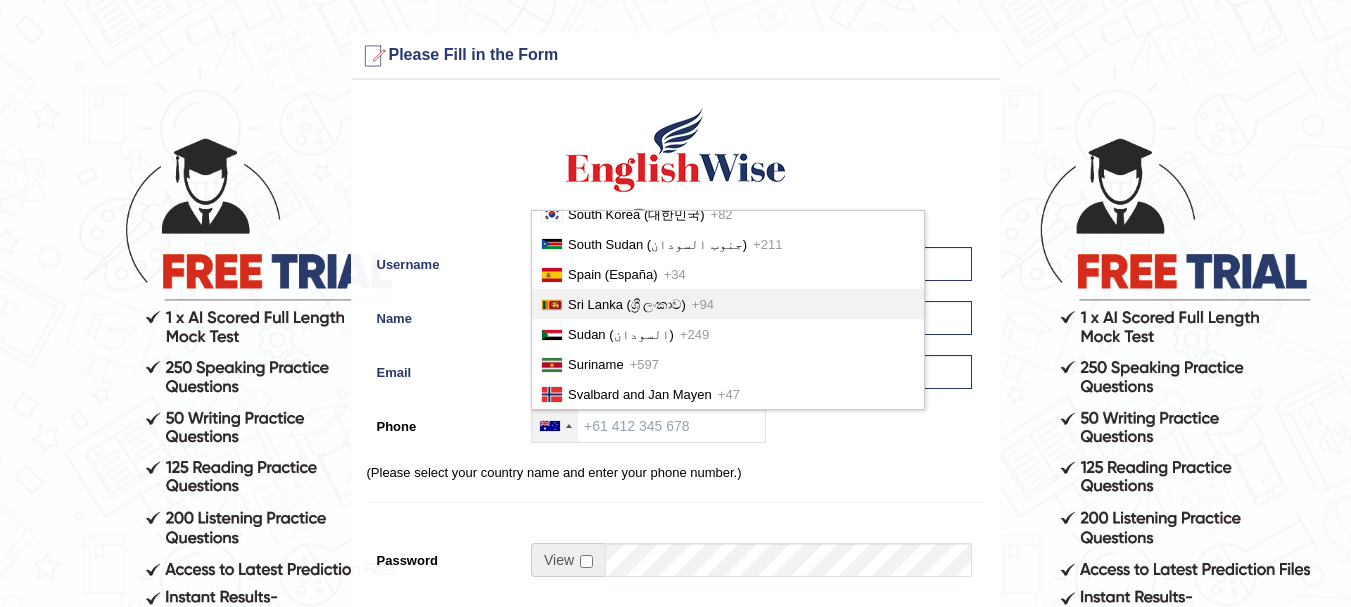 click on "Sri Lanka (ශ්‍රී ලංකාව)" at bounding box center (627, 304) 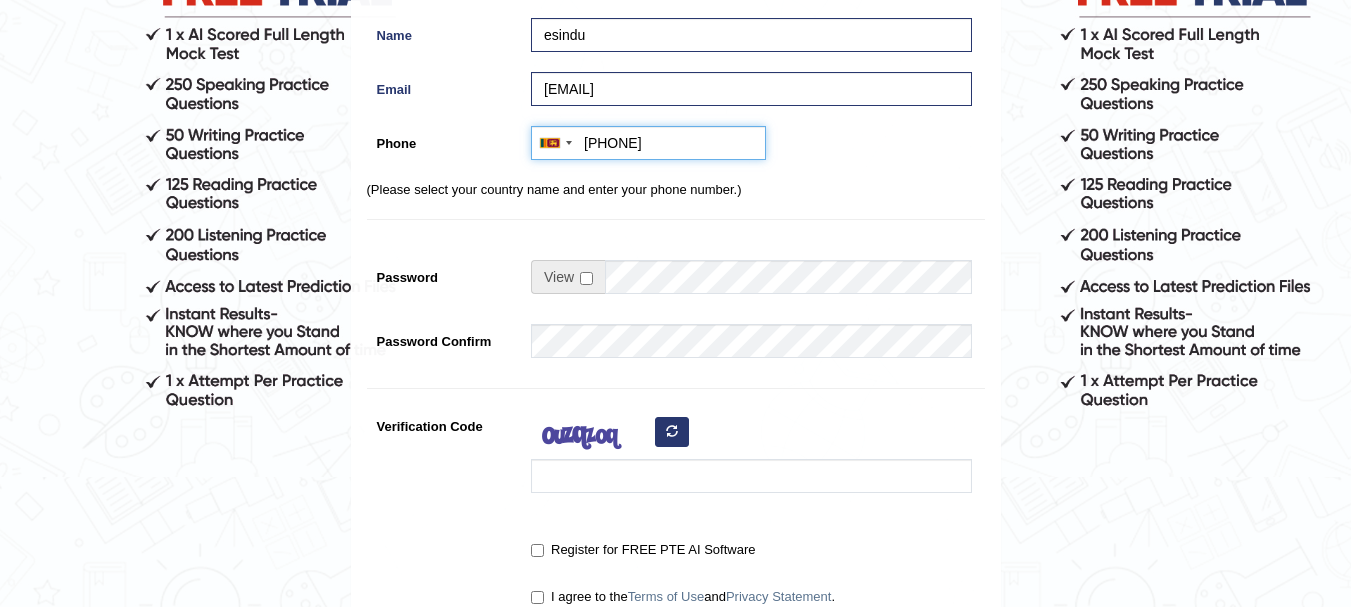 scroll, scrollTop: 300, scrollLeft: 0, axis: vertical 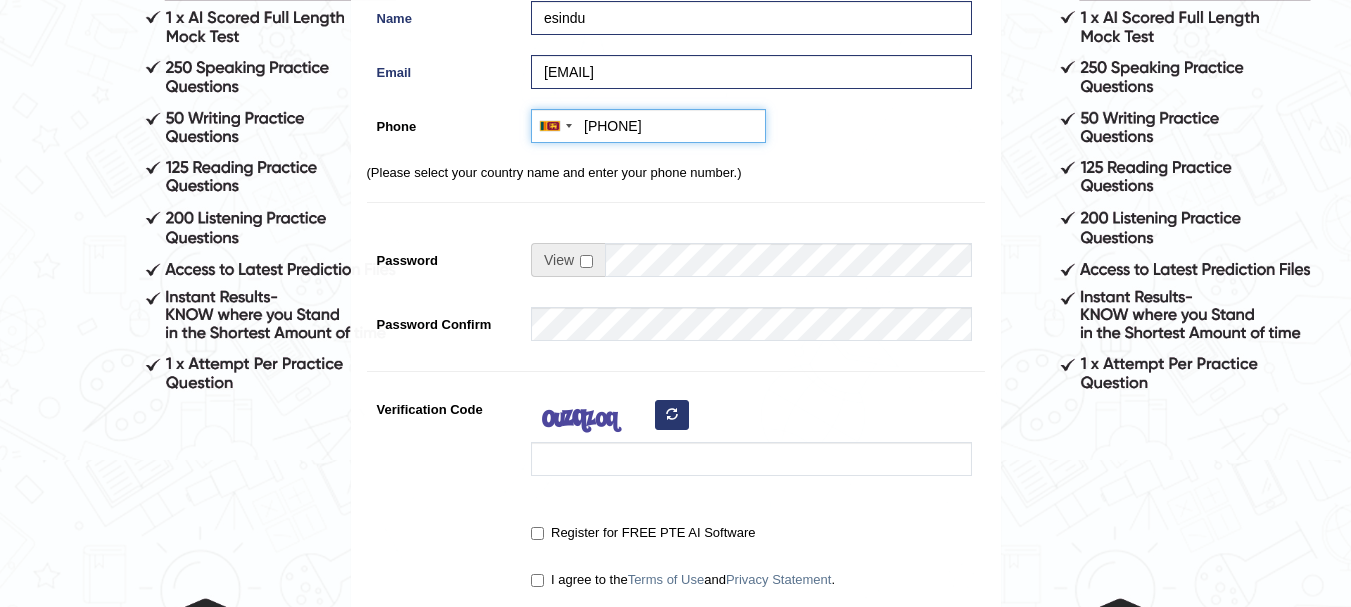 type on "+94740107835" 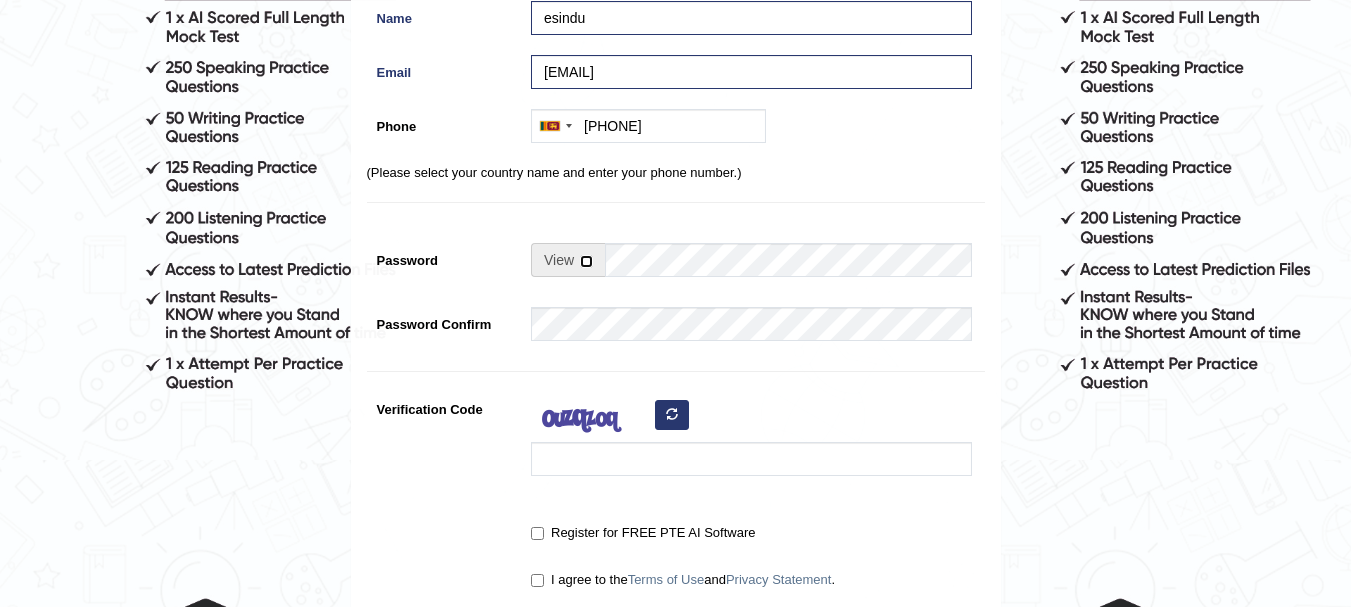 click at bounding box center (586, 261) 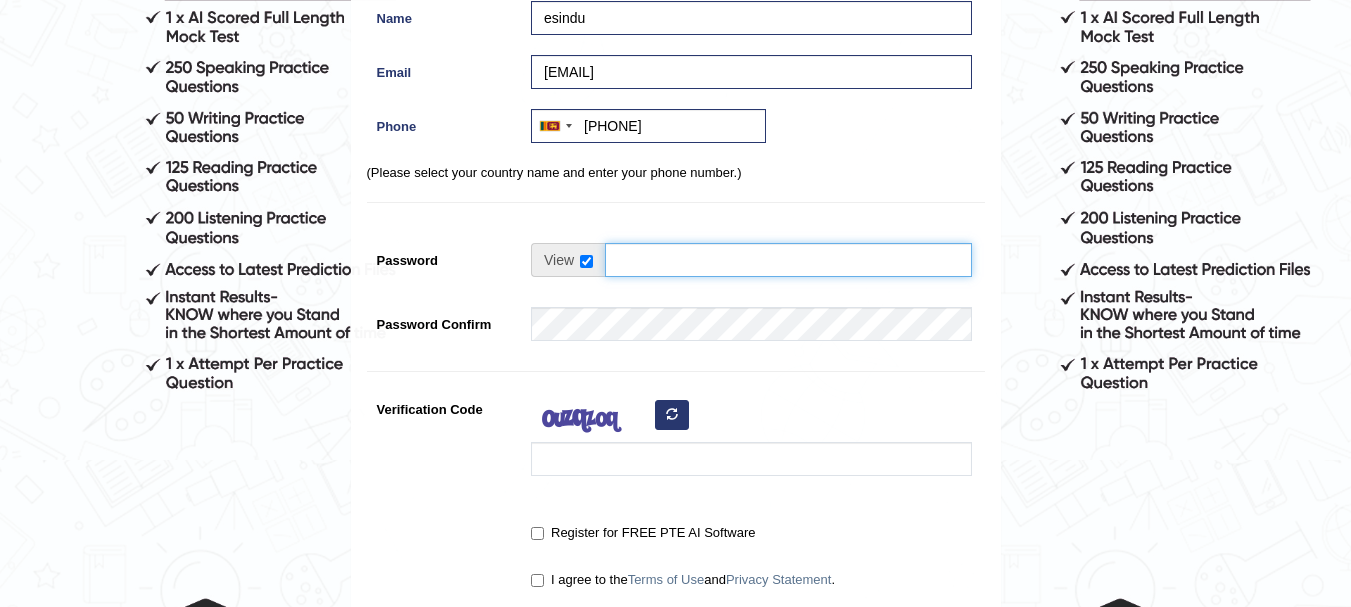 click on "Password" at bounding box center (788, 260) 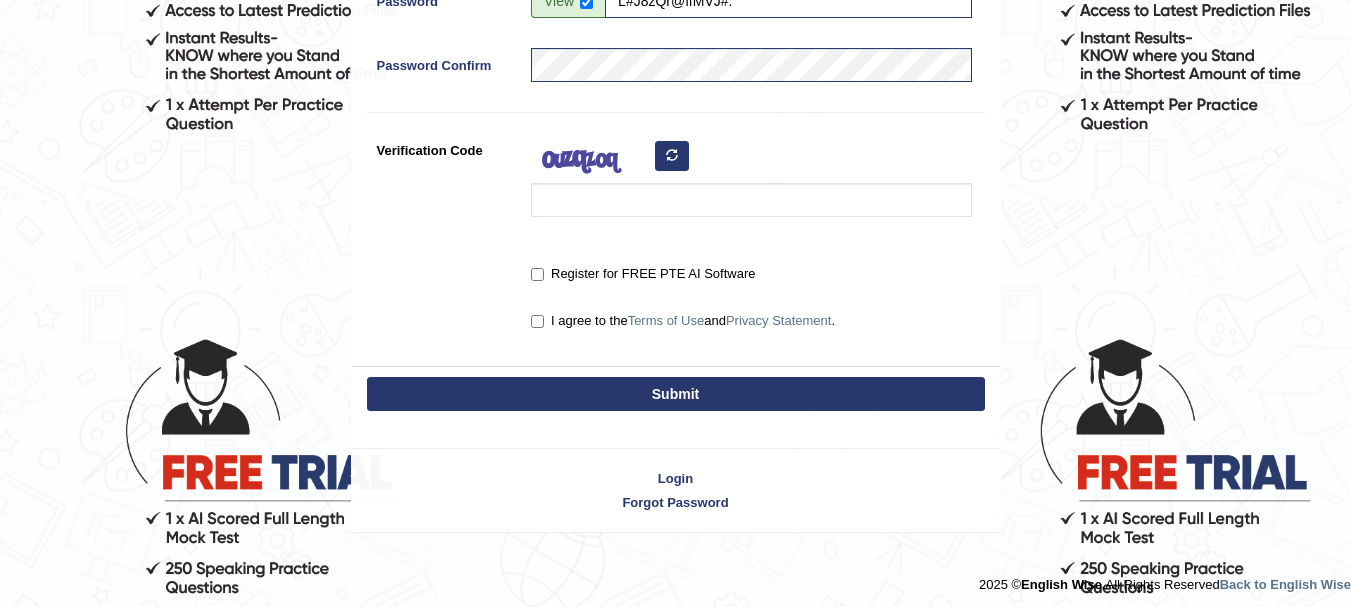 scroll, scrollTop: 566, scrollLeft: 0, axis: vertical 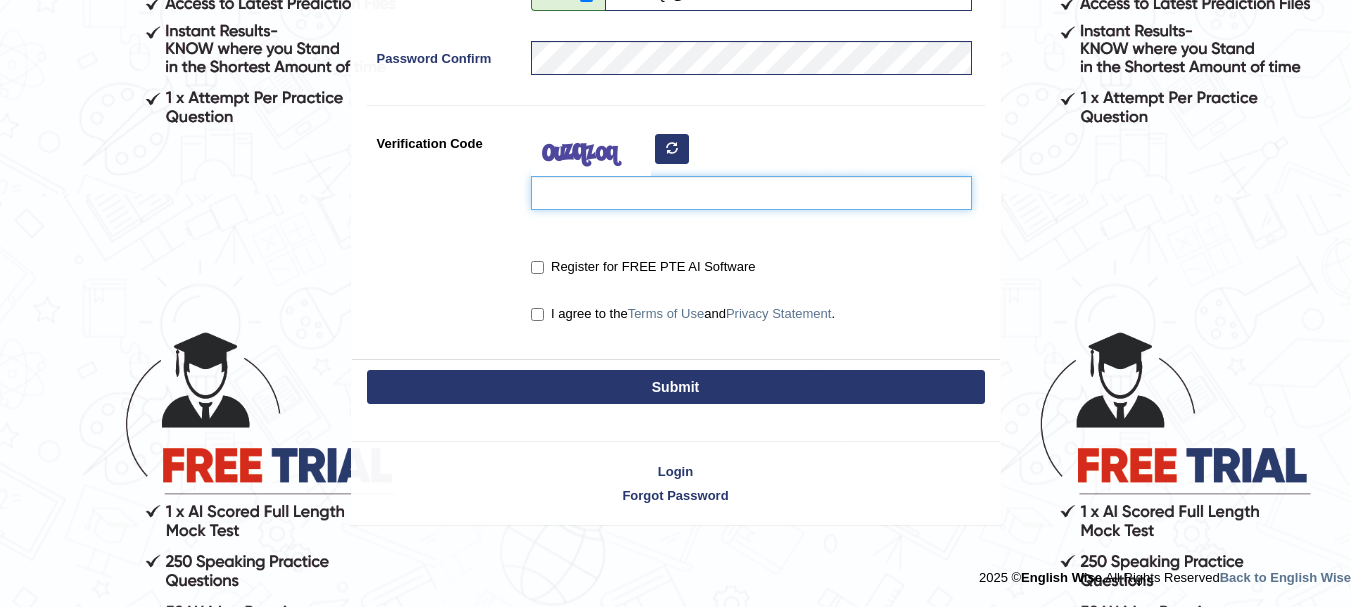 click on "Verification Code" at bounding box center (751, 193) 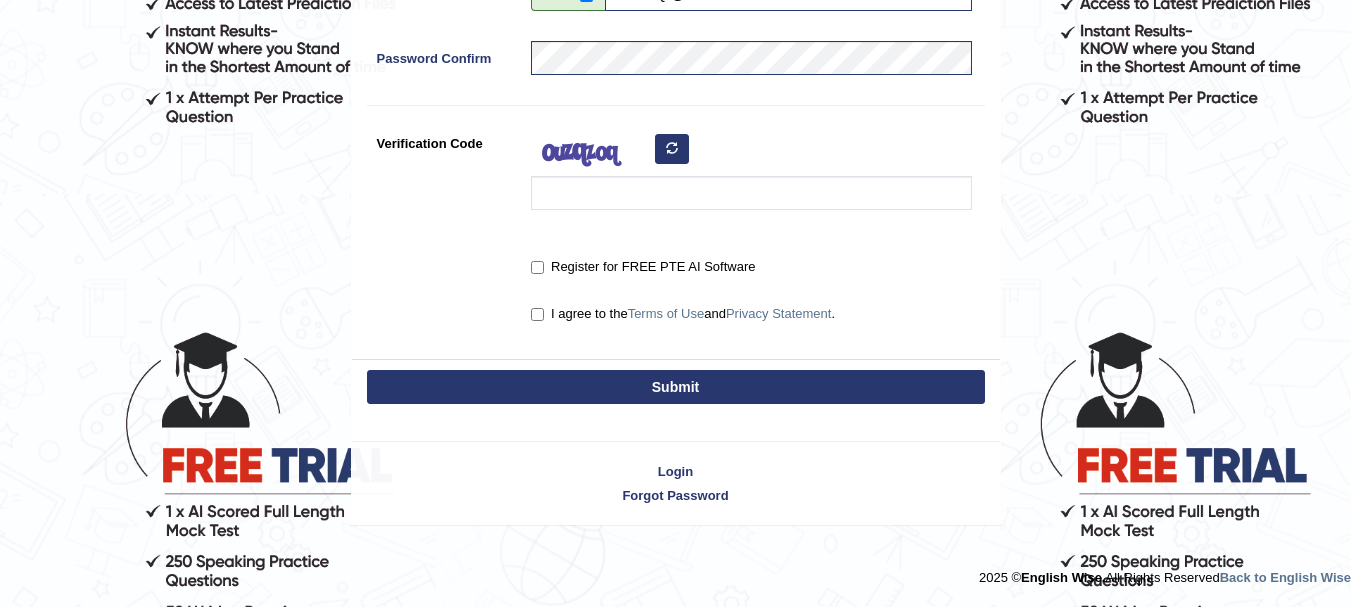 click at bounding box center (672, 149) 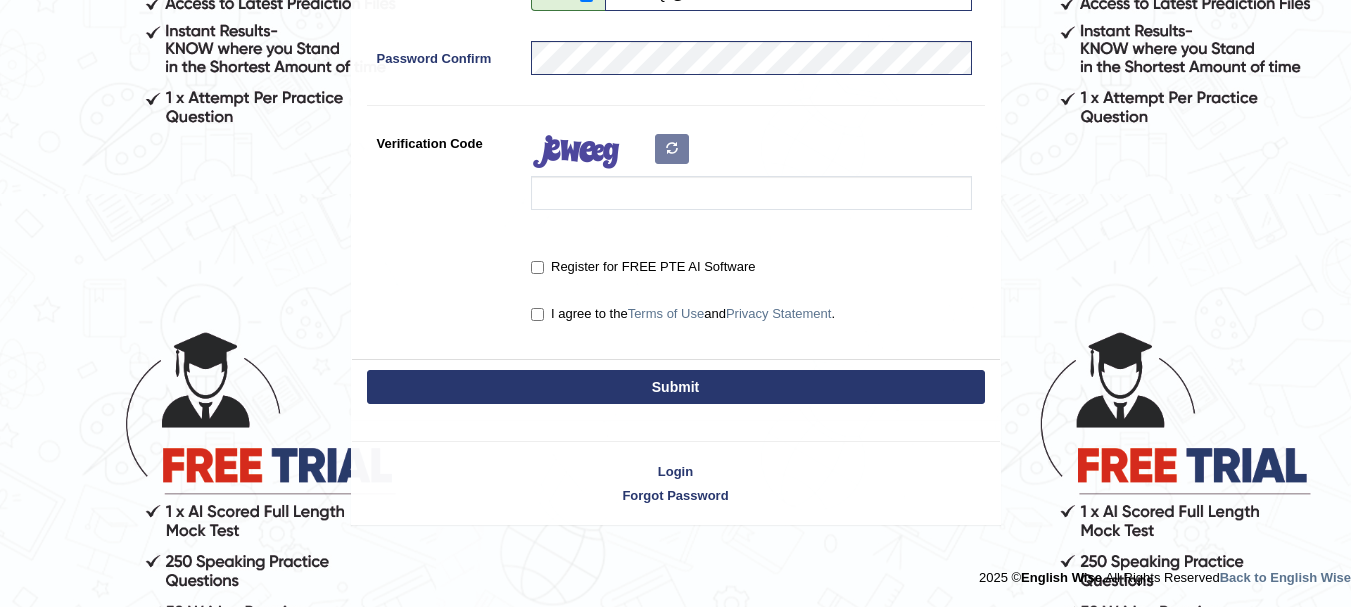 click at bounding box center (746, 173) 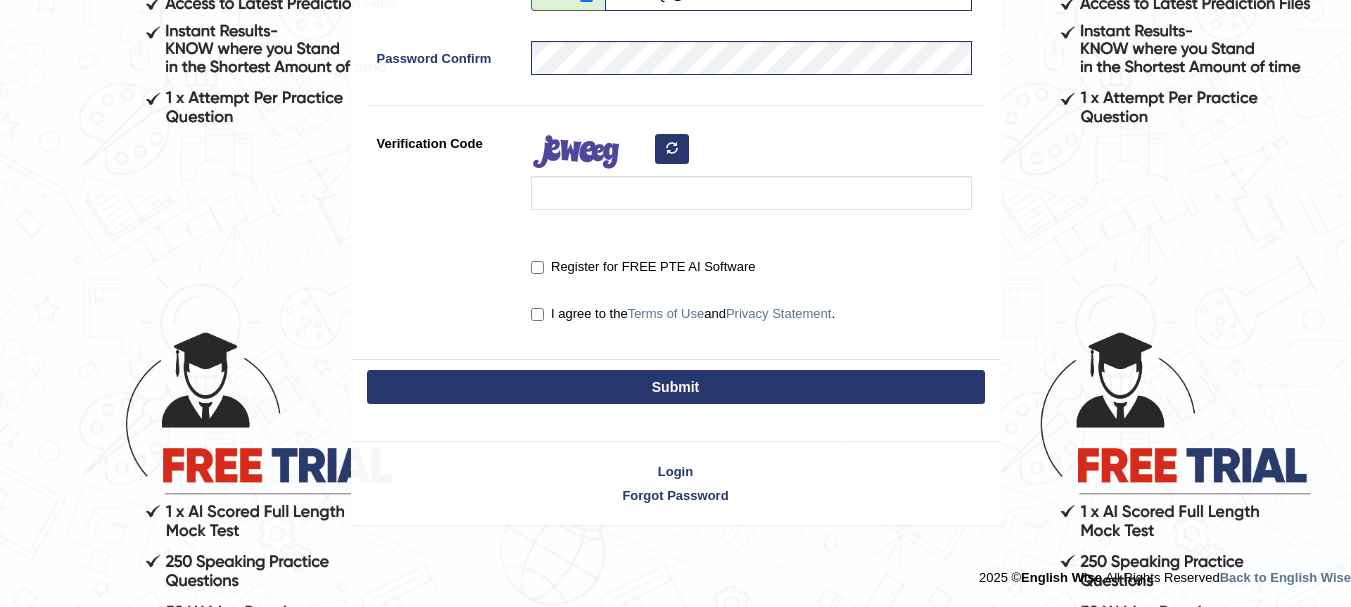 click at bounding box center (672, 149) 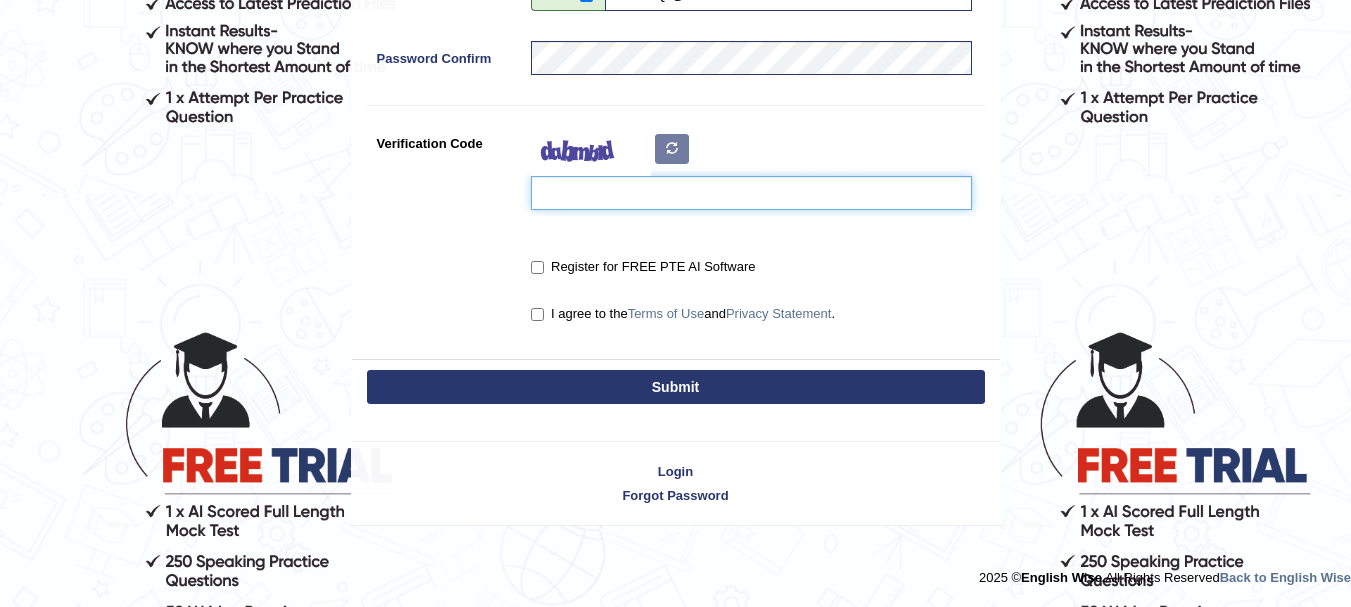 click on "Verification Code" at bounding box center [751, 193] 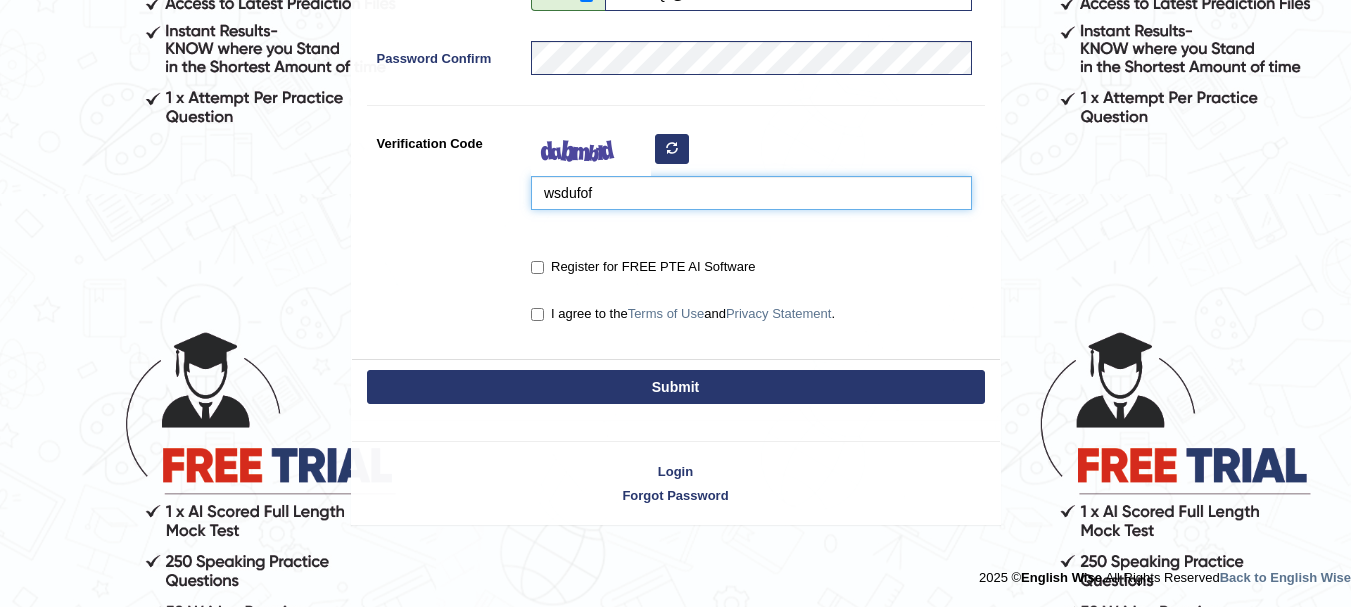 type on "wsdufof" 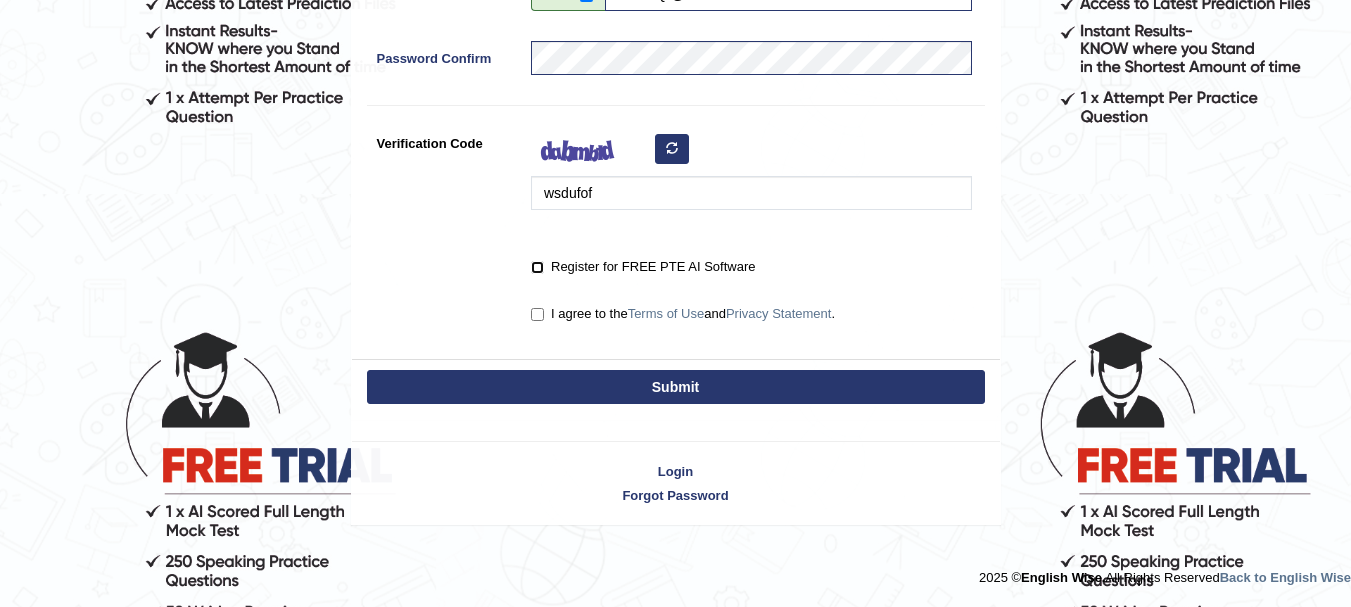 click on "Register for FREE PTE AI Software" at bounding box center (537, 267) 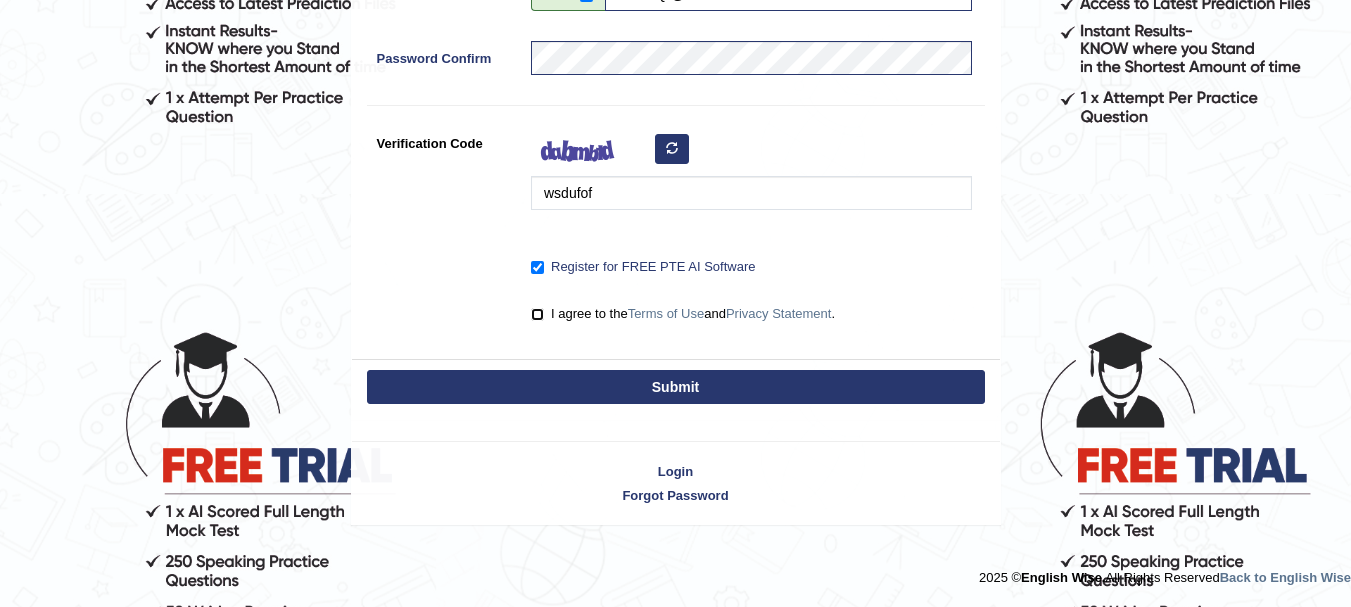 click on "I agree to the  Terms of Use  and  Privacy Statement ." at bounding box center [537, 314] 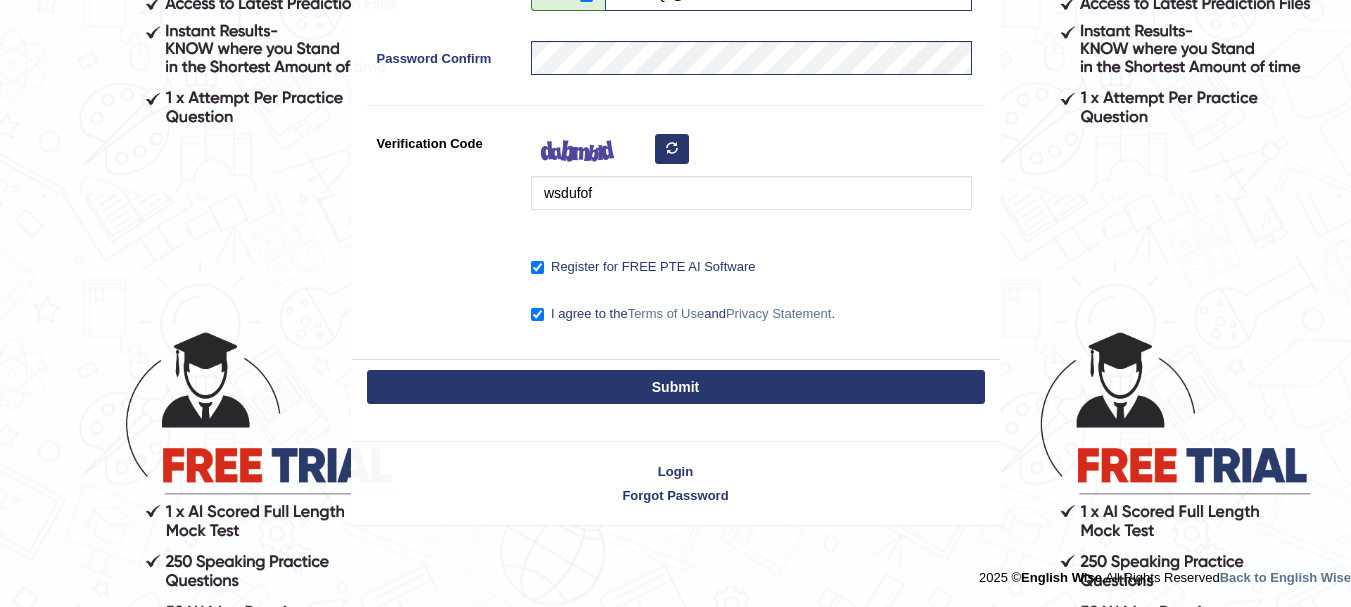 click on "Submit" at bounding box center (676, 387) 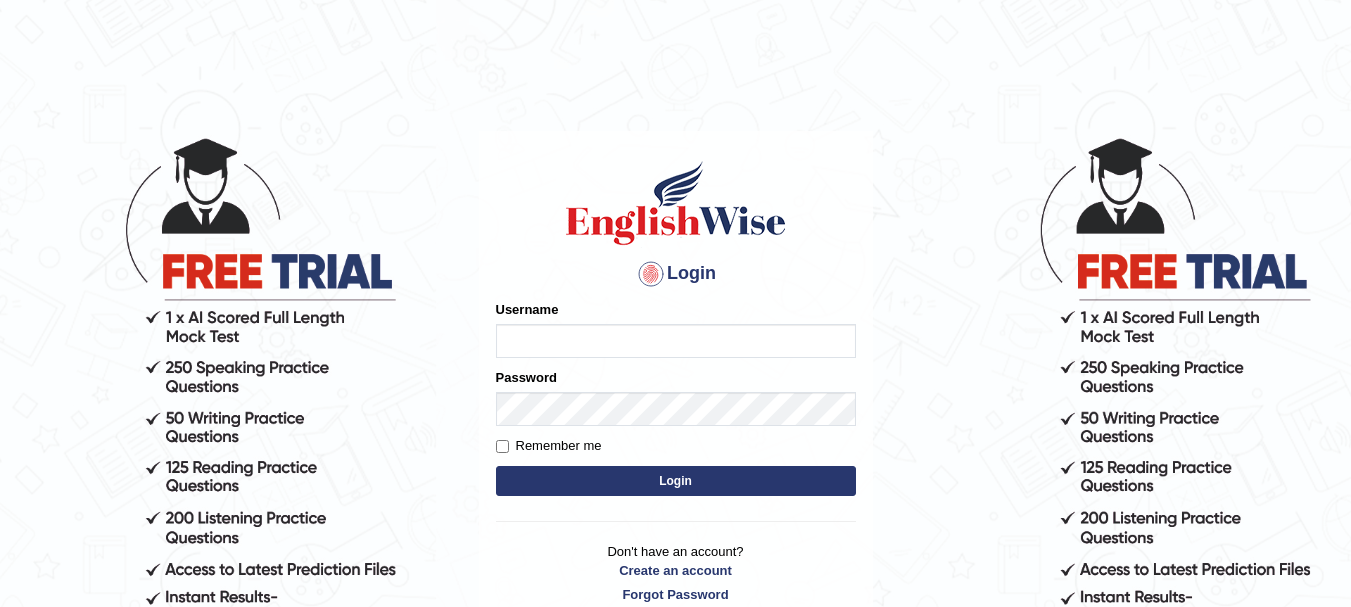 scroll, scrollTop: 0, scrollLeft: 0, axis: both 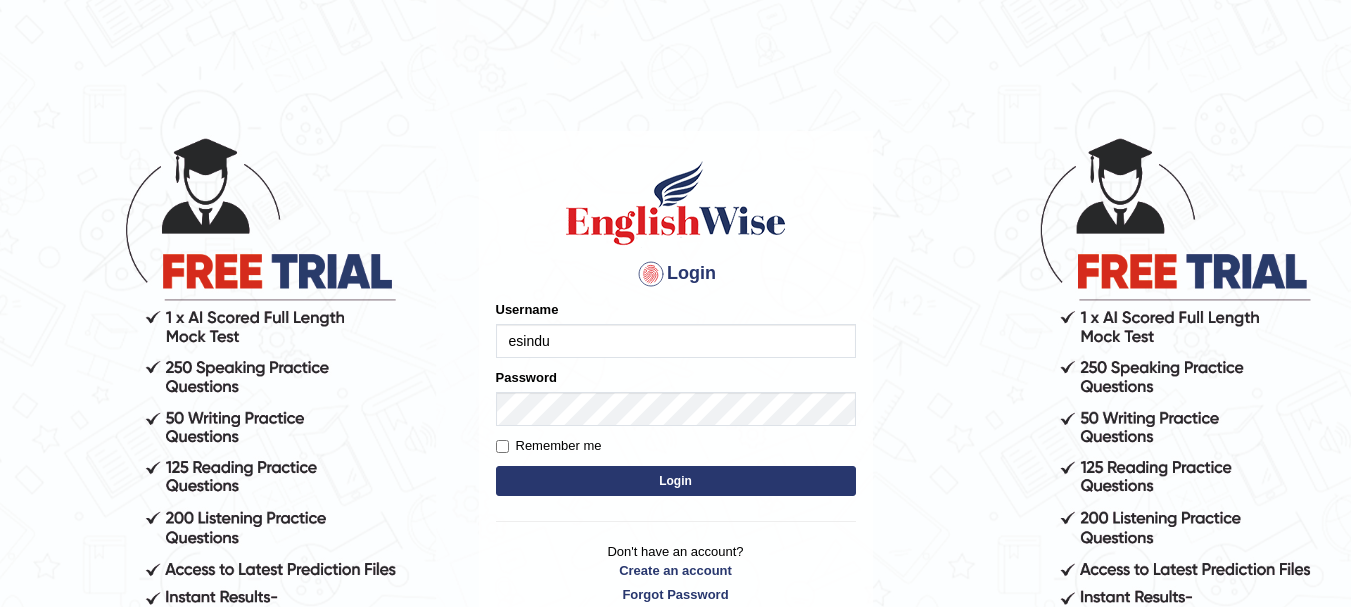 click on "Login" at bounding box center [676, 481] 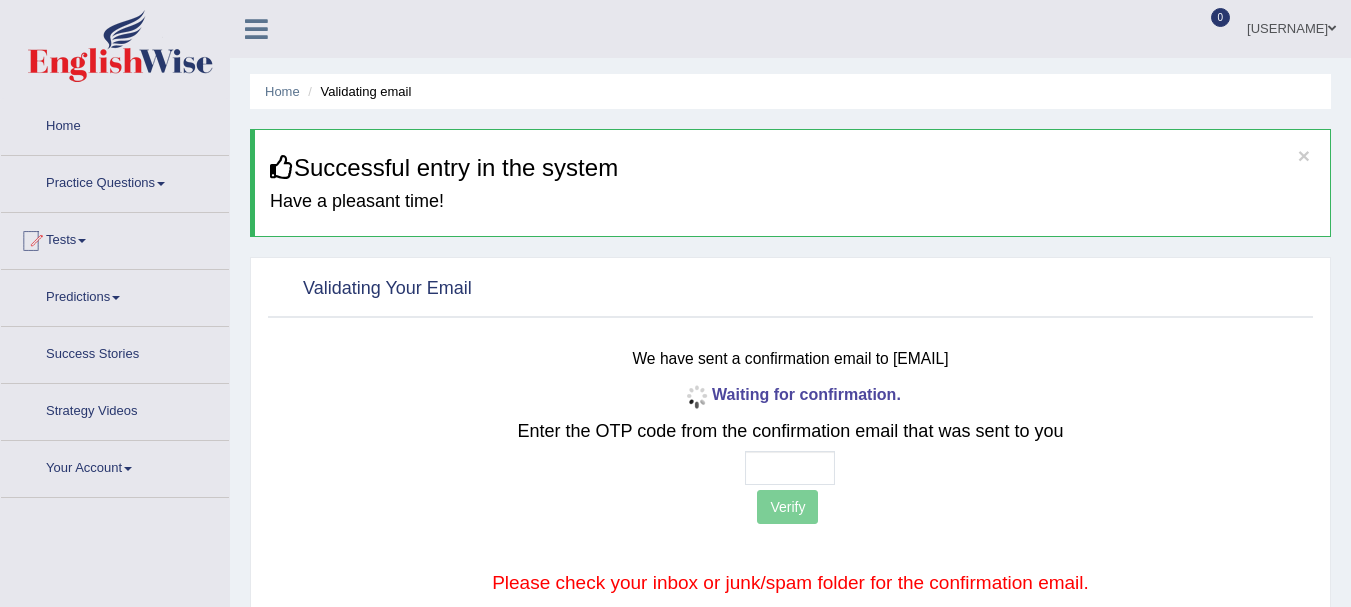 scroll, scrollTop: 0, scrollLeft: 0, axis: both 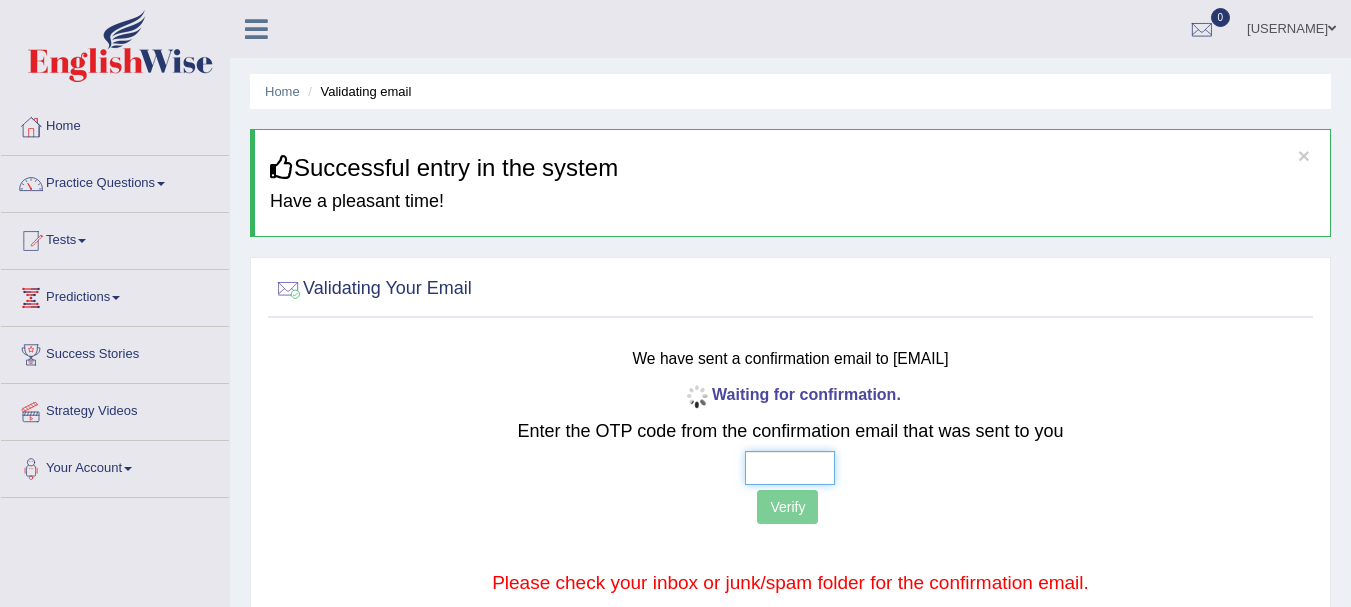 click at bounding box center (790, 468) 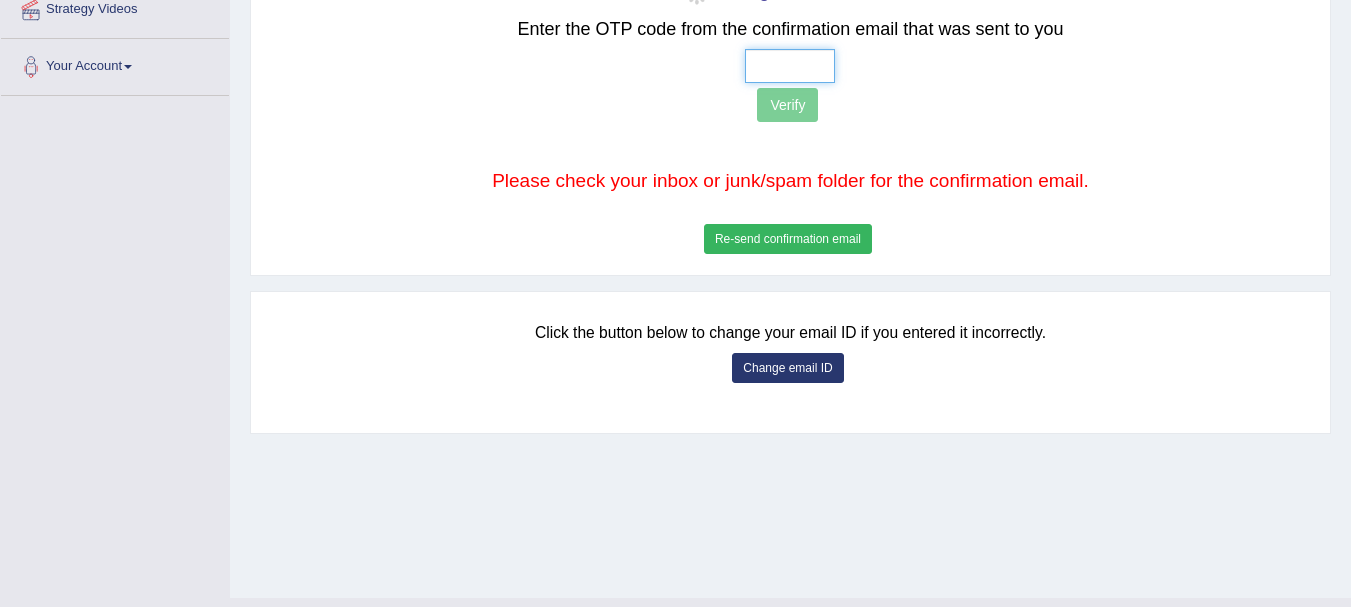 scroll, scrollTop: 376, scrollLeft: 0, axis: vertical 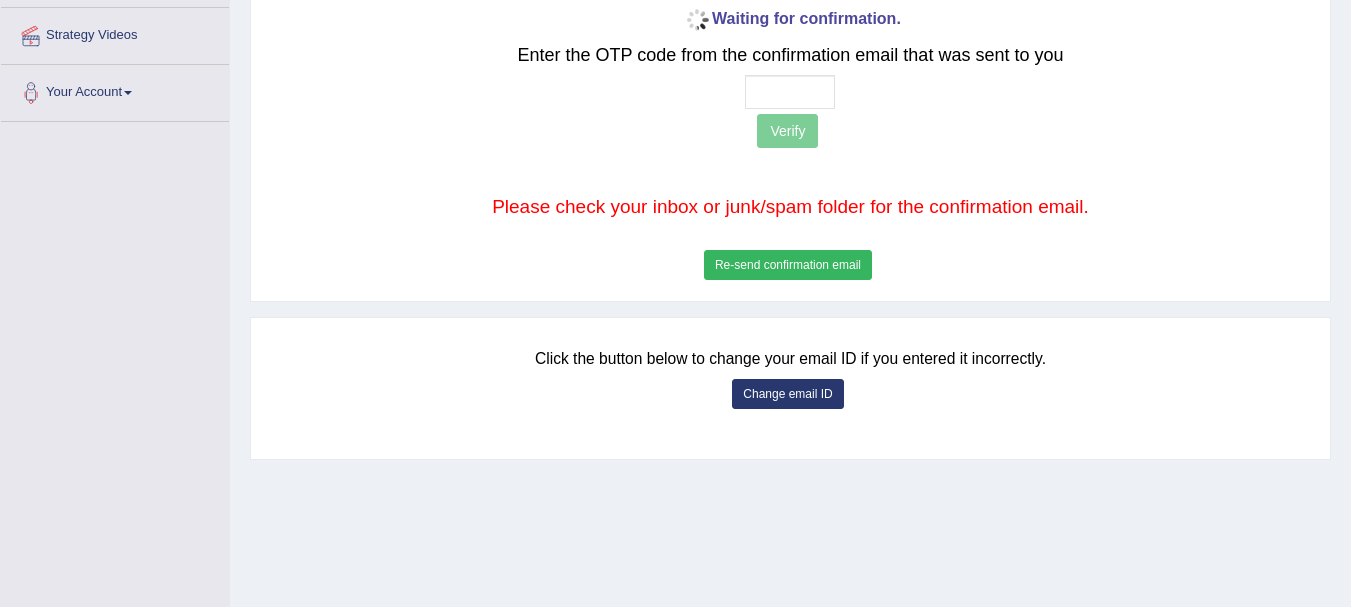 click on "Re-send confirmation email" at bounding box center (788, 265) 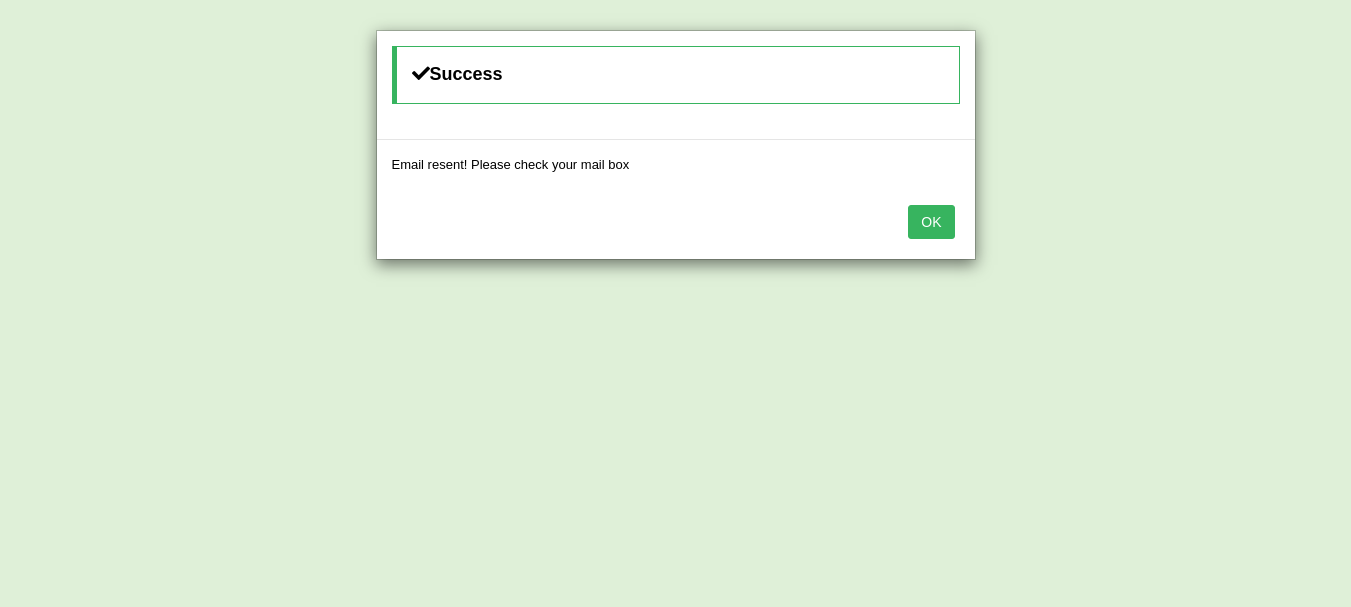 click on "OK" at bounding box center [931, 222] 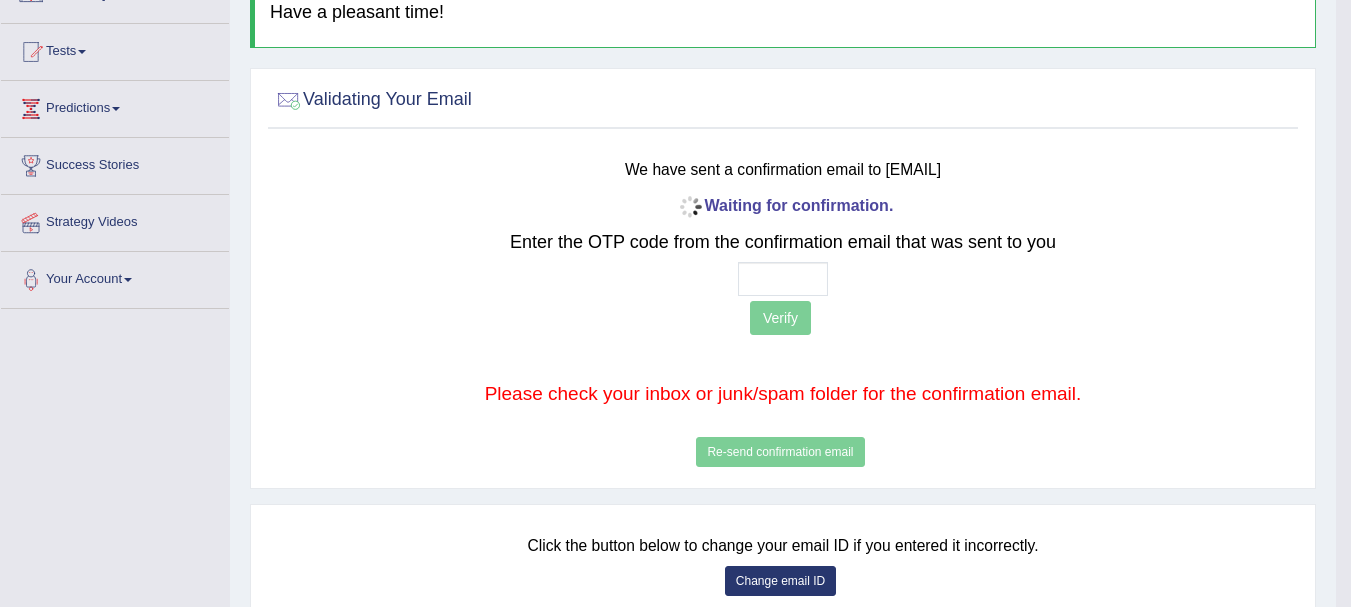 scroll, scrollTop: 176, scrollLeft: 0, axis: vertical 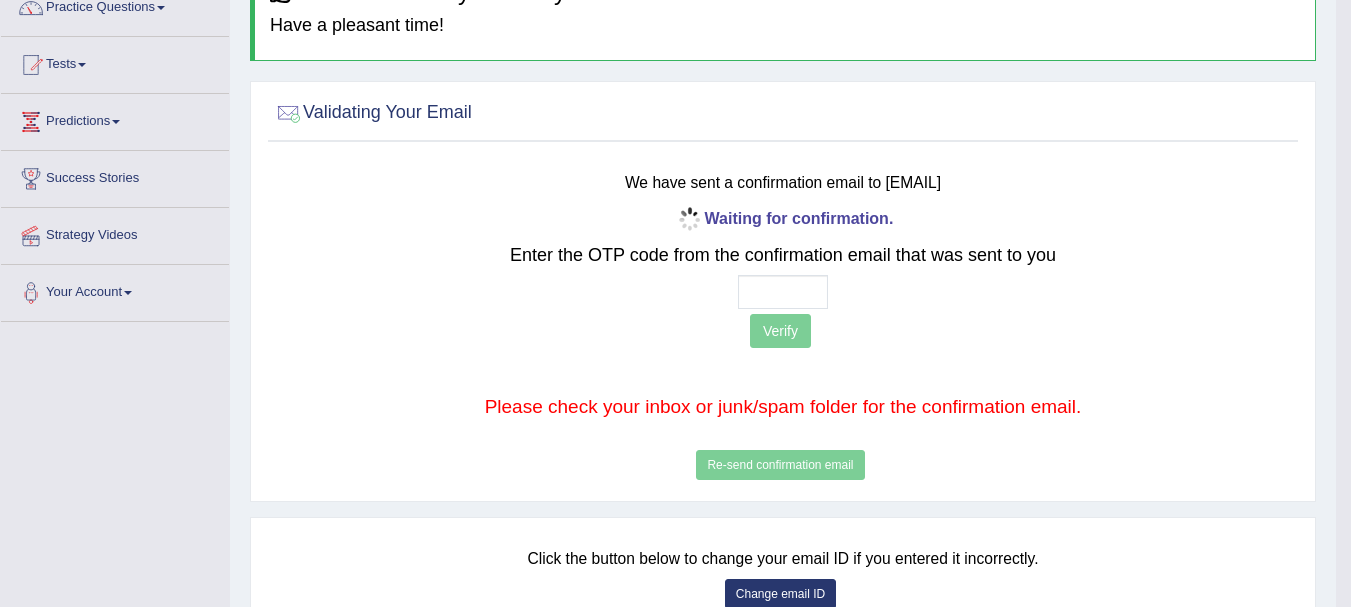 click on "We have sent a confirmation email to [EMAIL]" at bounding box center [783, 182] 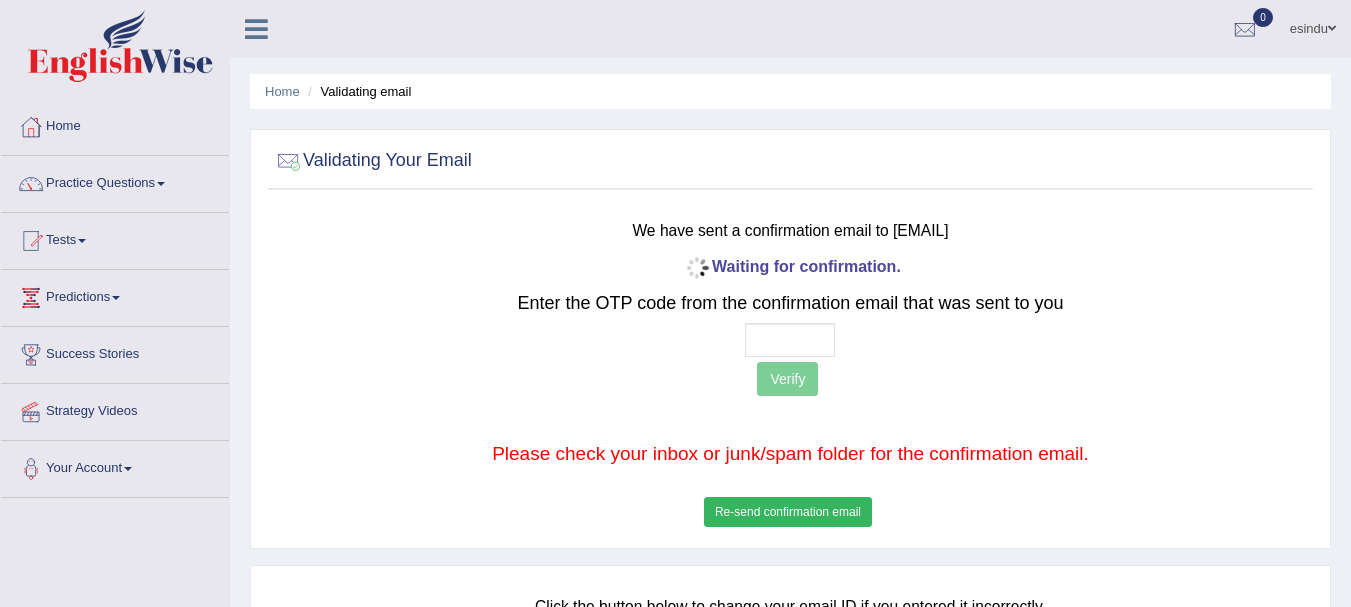 scroll, scrollTop: 0, scrollLeft: 0, axis: both 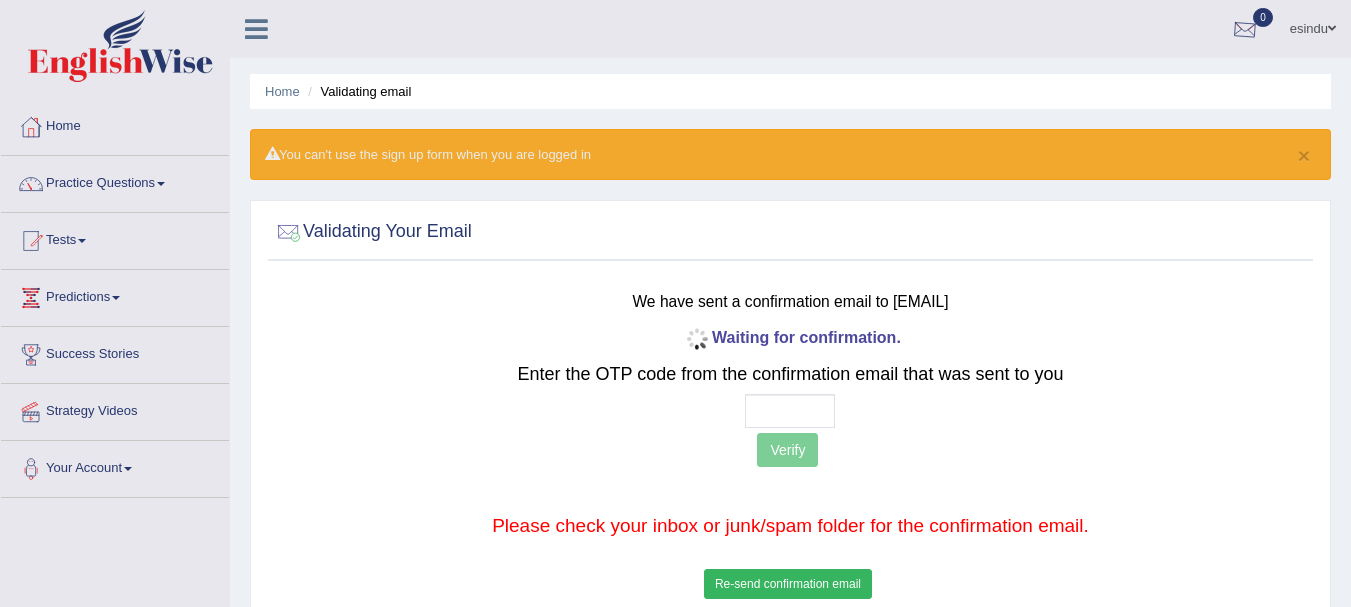 click at bounding box center (1245, 30) 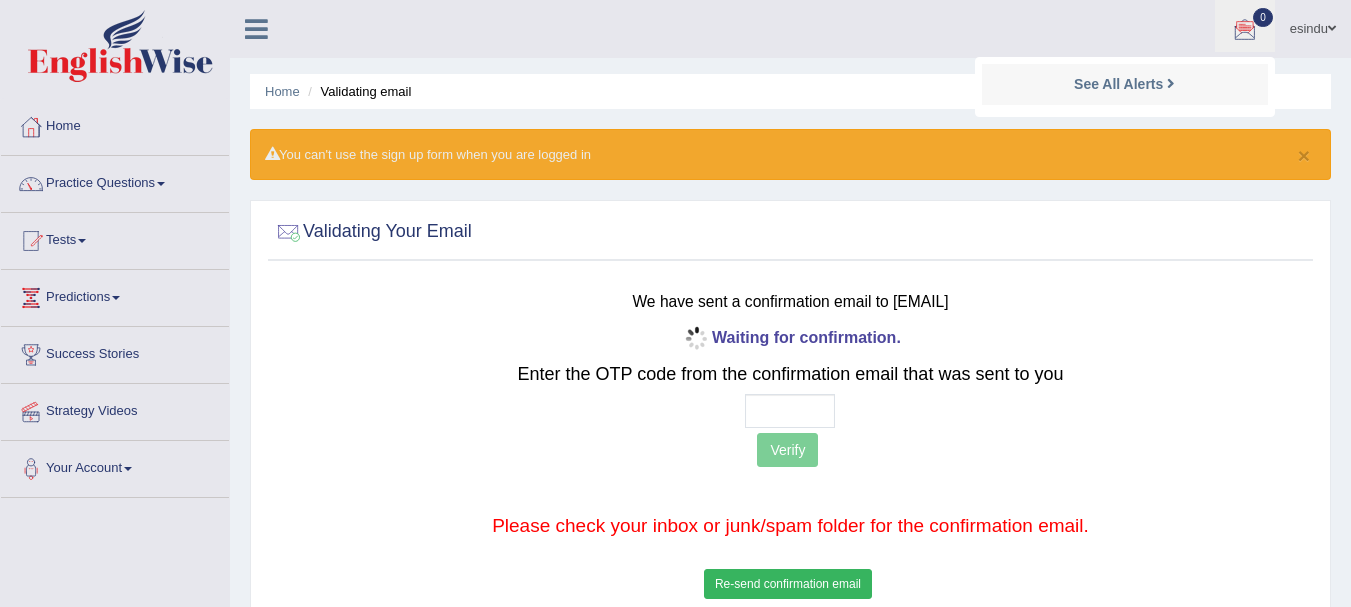 click on "We have sent a confirmation email to [EMAIL]" at bounding box center (790, 299) 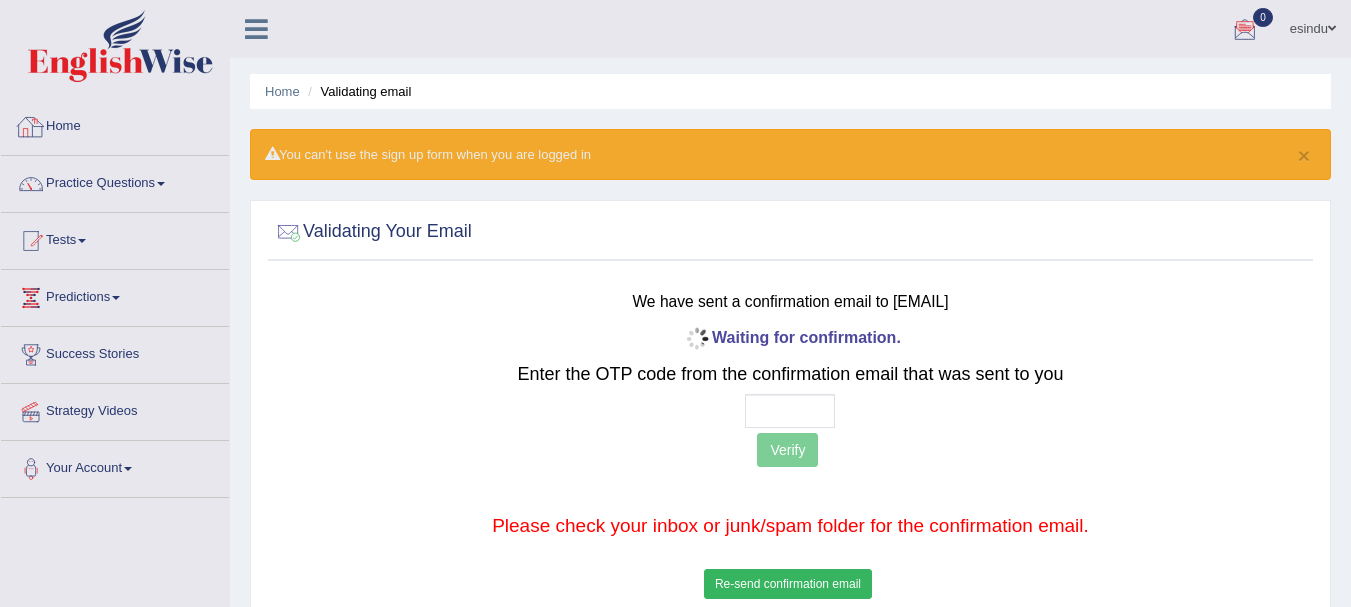 click on "Home" at bounding box center [115, 124] 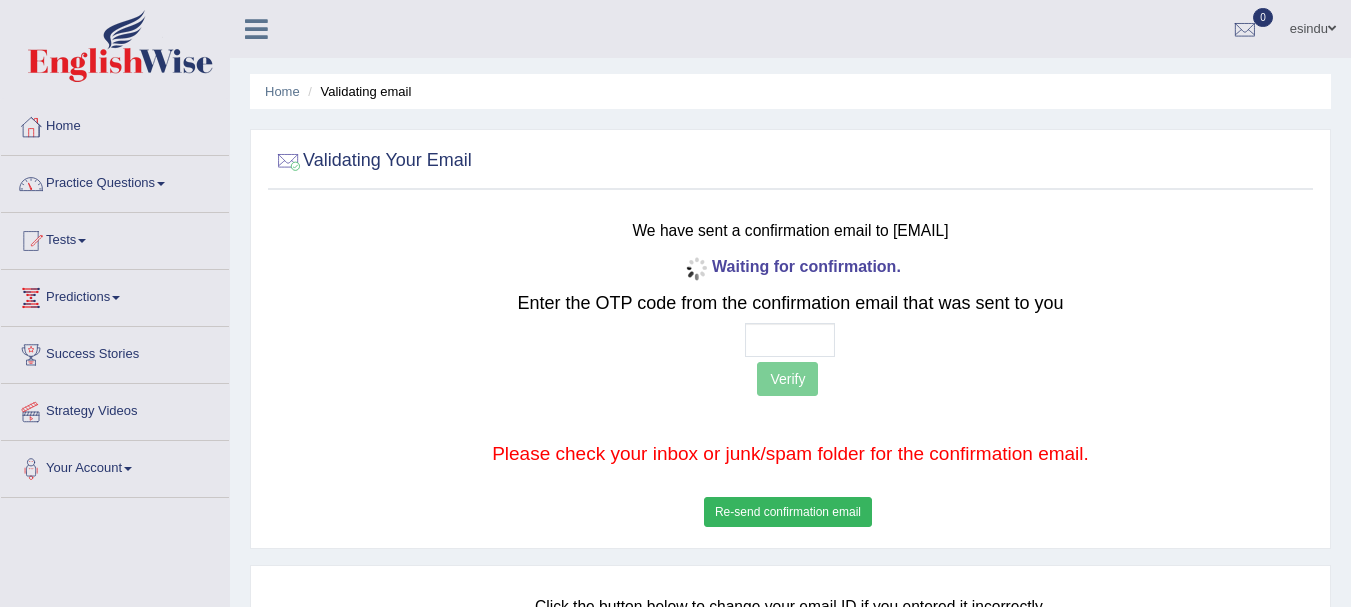 scroll, scrollTop: 0, scrollLeft: 0, axis: both 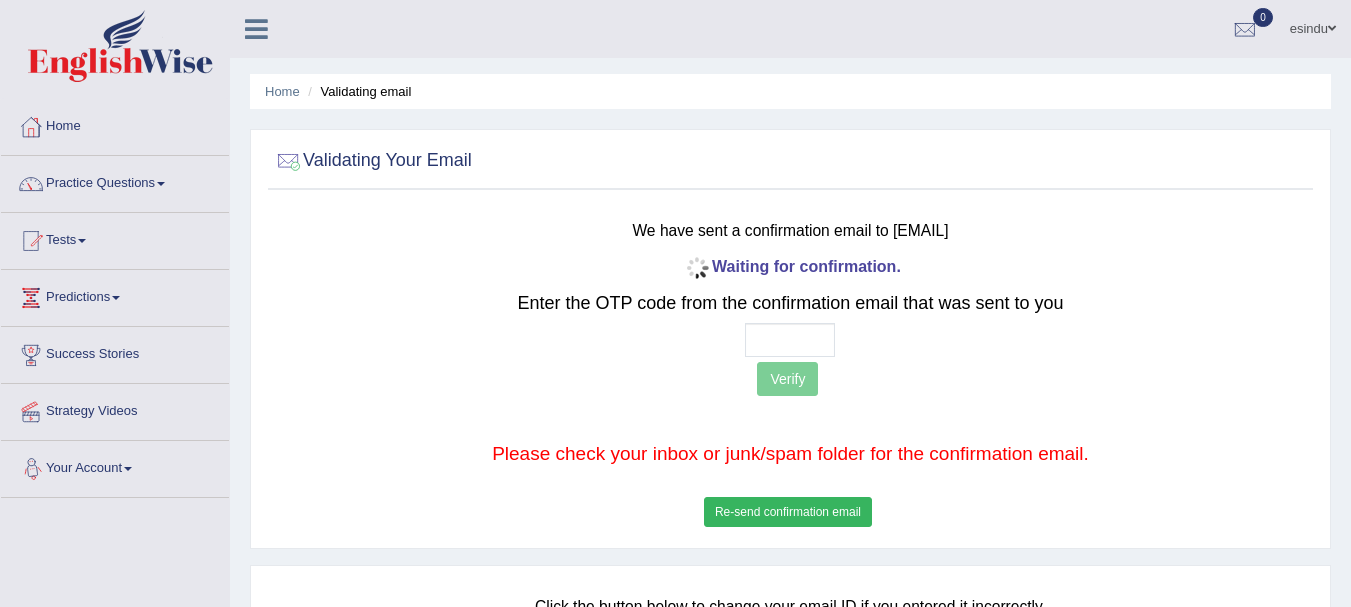 click on "Your Account" at bounding box center [115, 466] 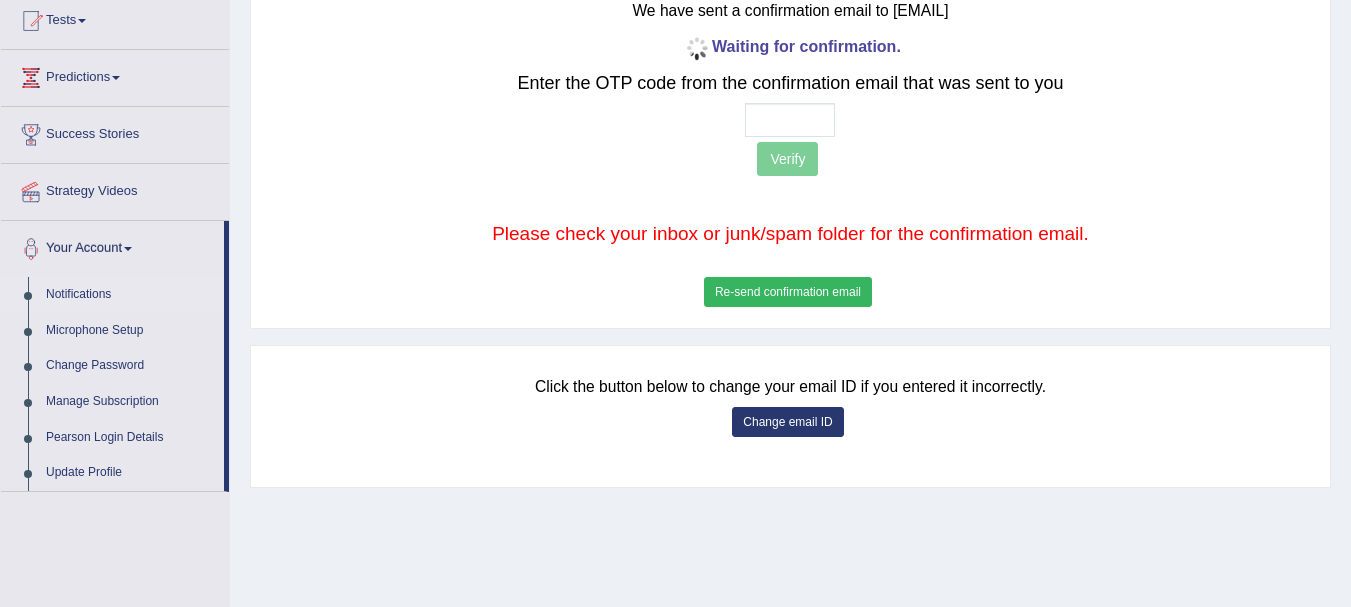 scroll, scrollTop: 353, scrollLeft: 0, axis: vertical 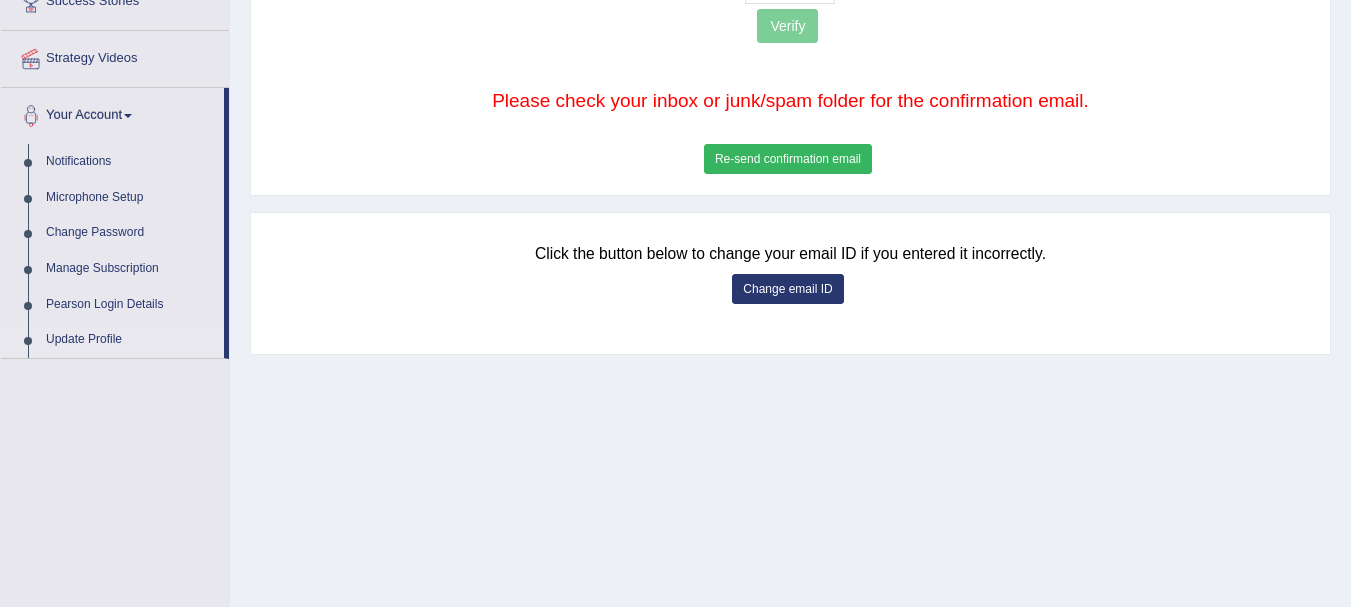 click on "Update Profile" at bounding box center [130, 340] 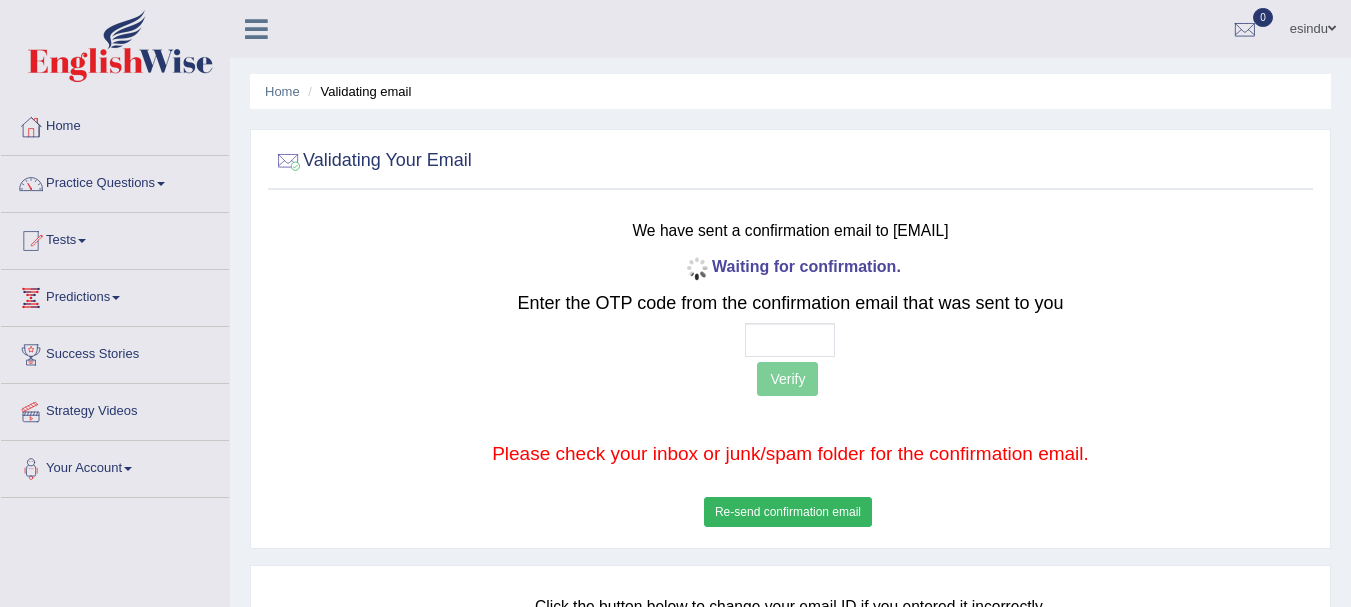 scroll, scrollTop: 0, scrollLeft: 0, axis: both 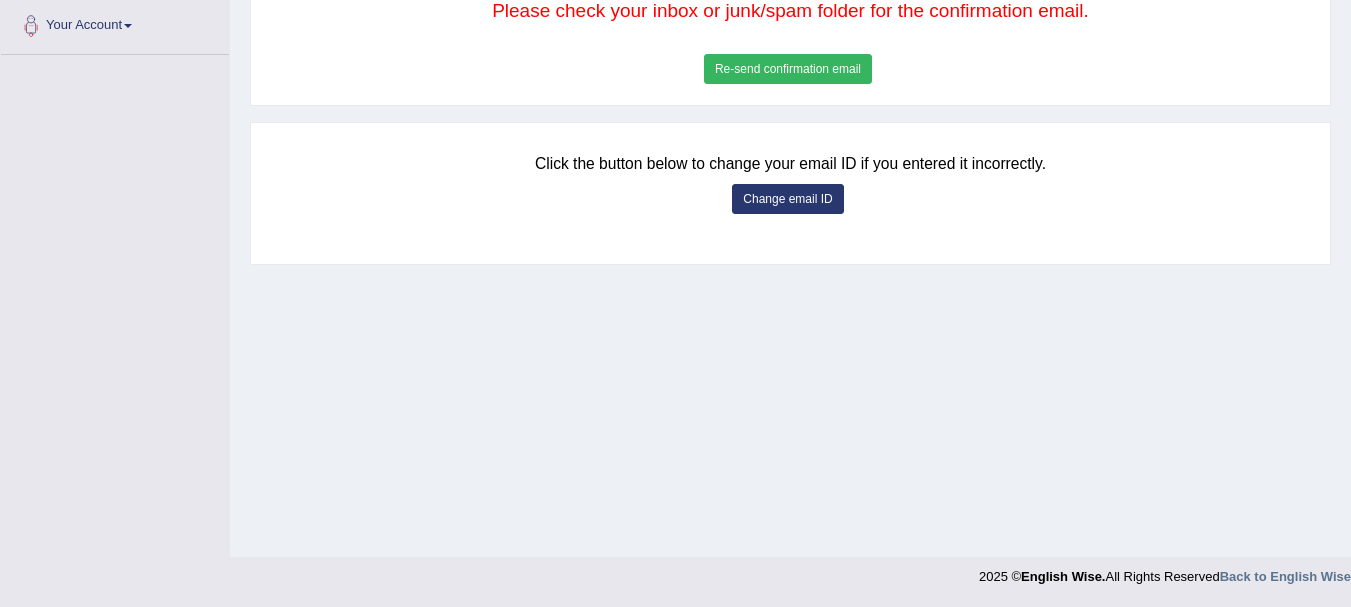 click on "Change email ID" at bounding box center (787, 199) 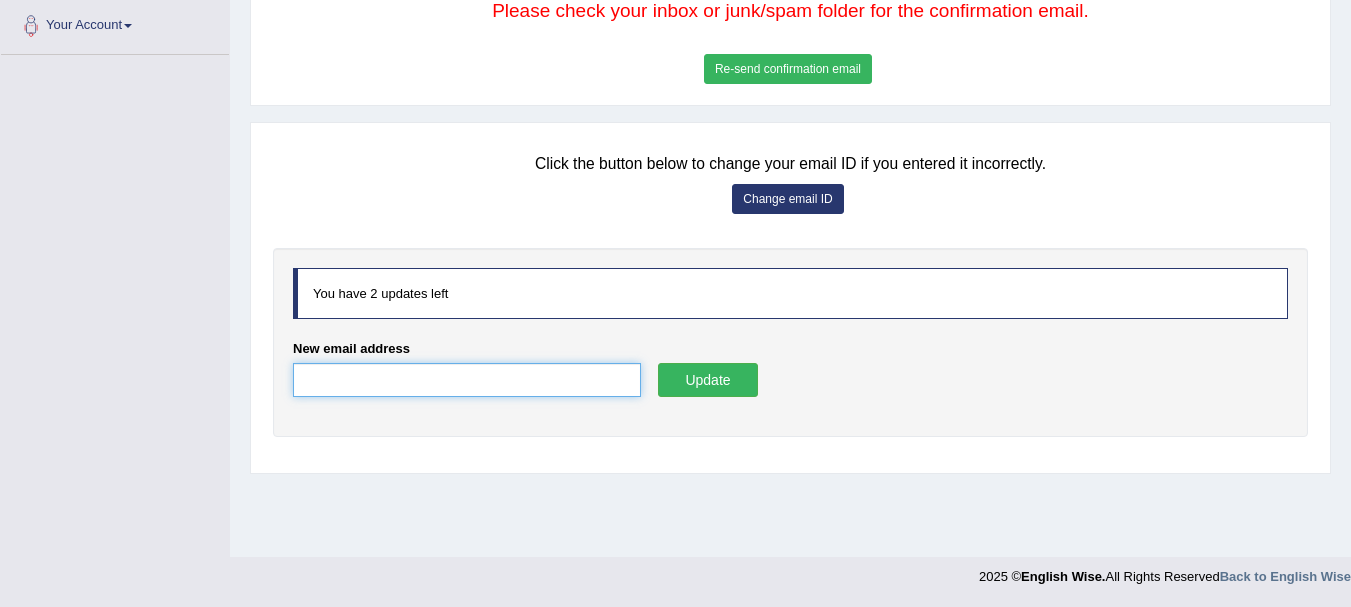 click on "New email address" at bounding box center (467, 380) 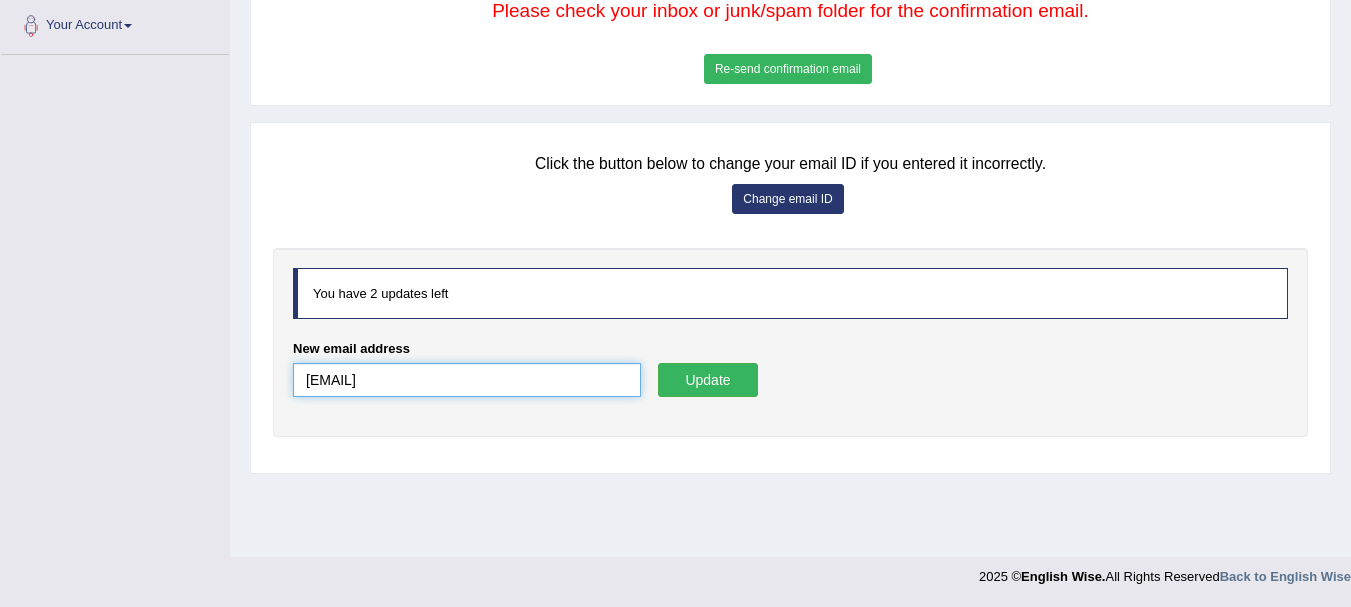 type on "esimmvi@gmail.com" 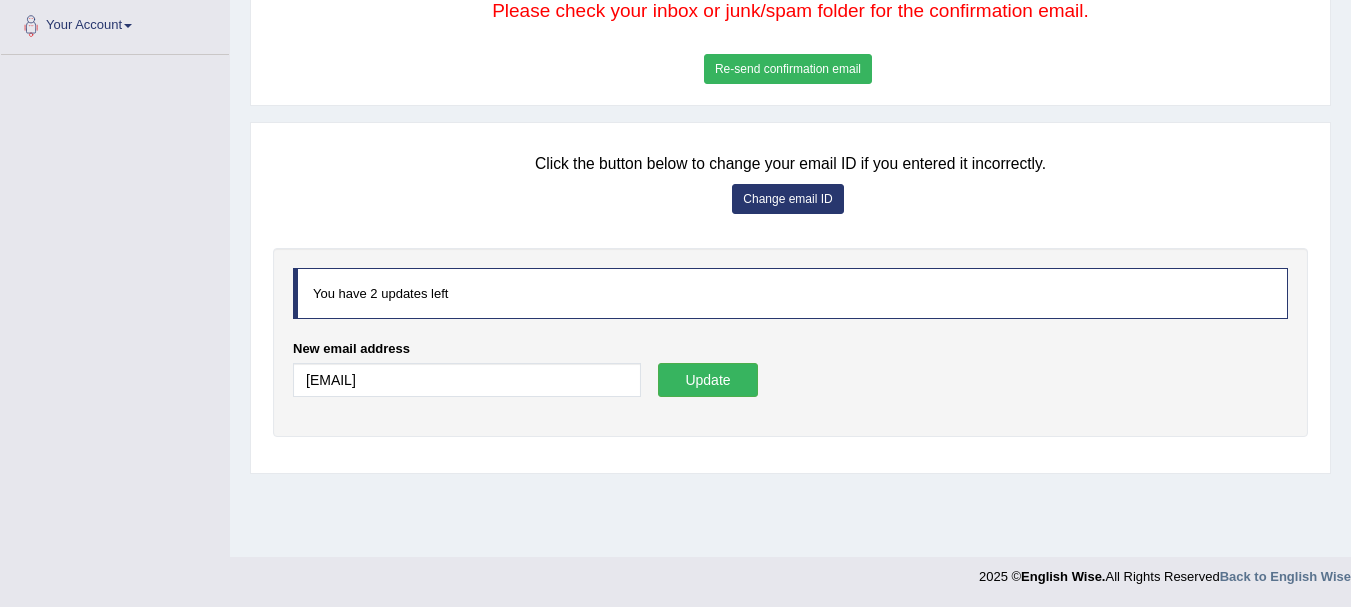click on "Update" at bounding box center [708, 380] 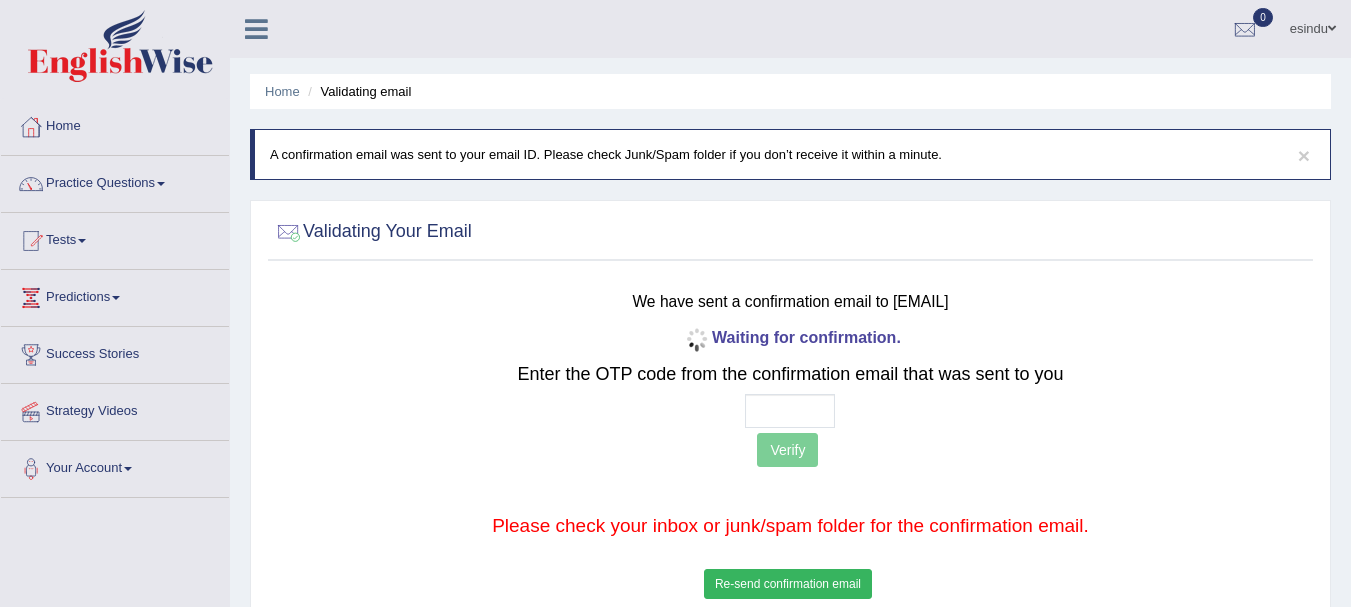scroll, scrollTop: 0, scrollLeft: 0, axis: both 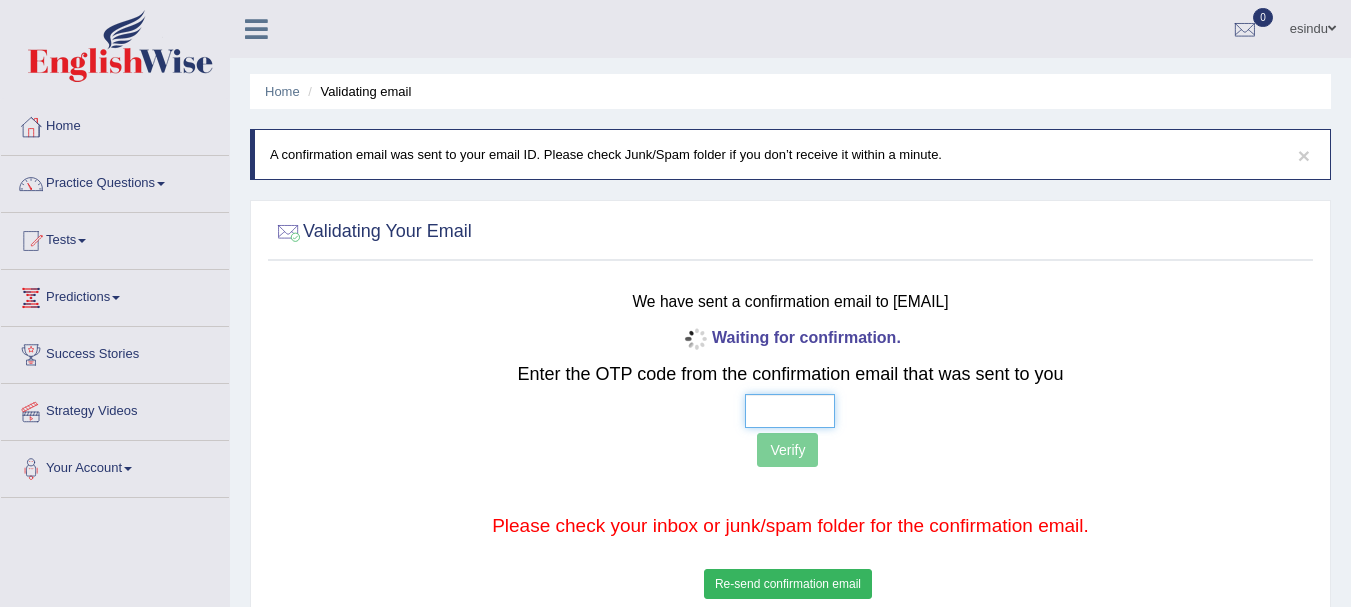 click at bounding box center [790, 411] 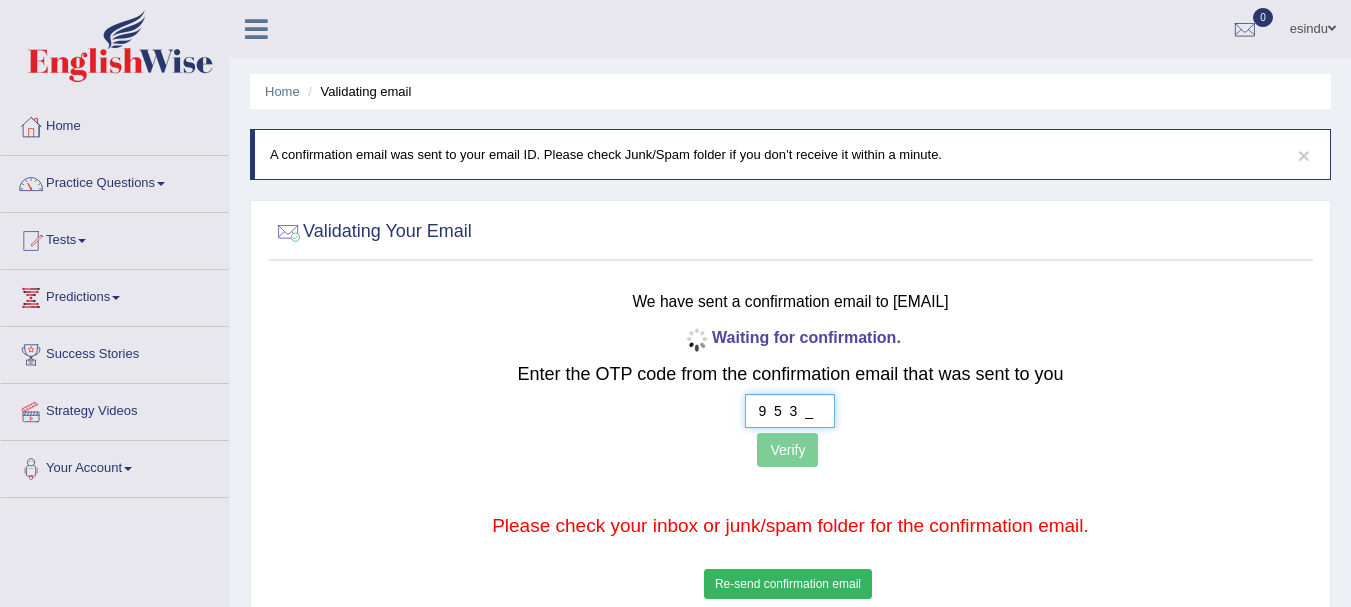type on "9  5  3  8" 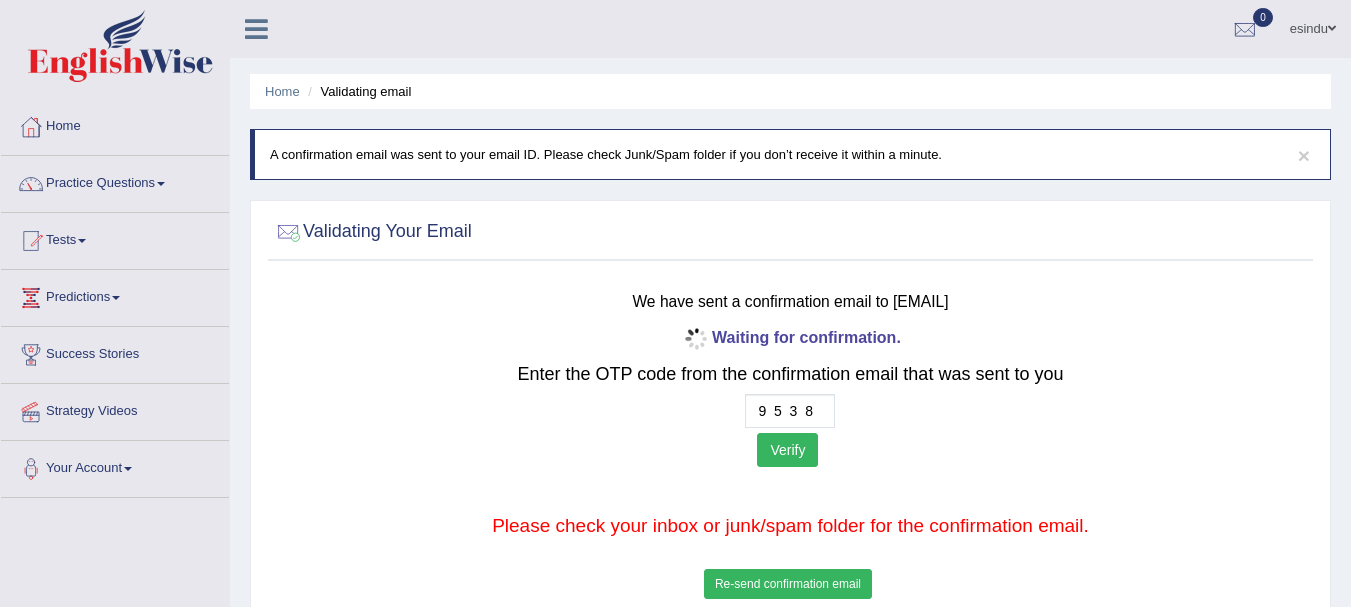 click on "Verify" at bounding box center [787, 450] 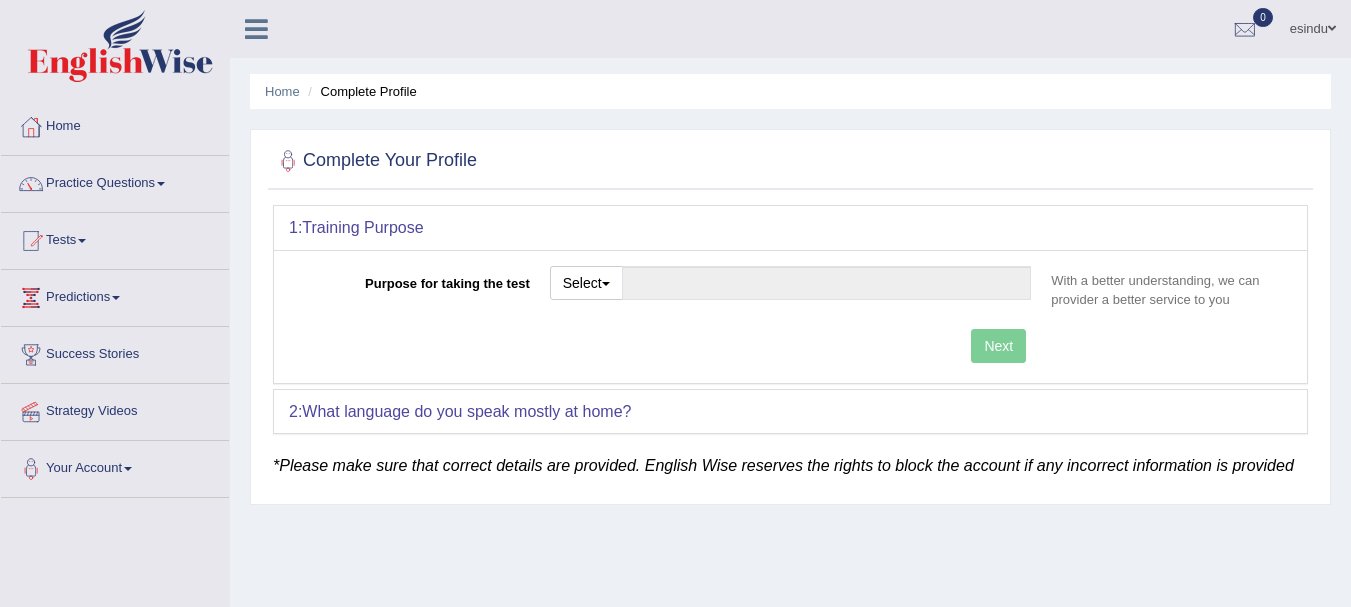 scroll, scrollTop: 0, scrollLeft: 0, axis: both 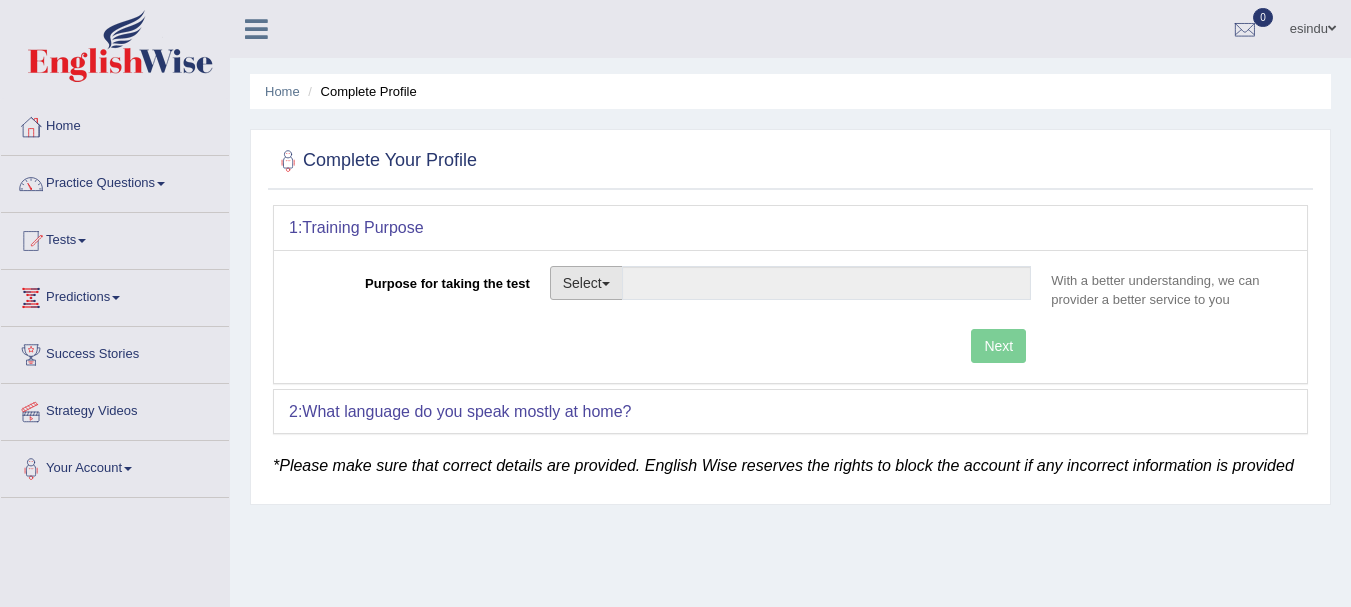 click on "Select" at bounding box center (586, 283) 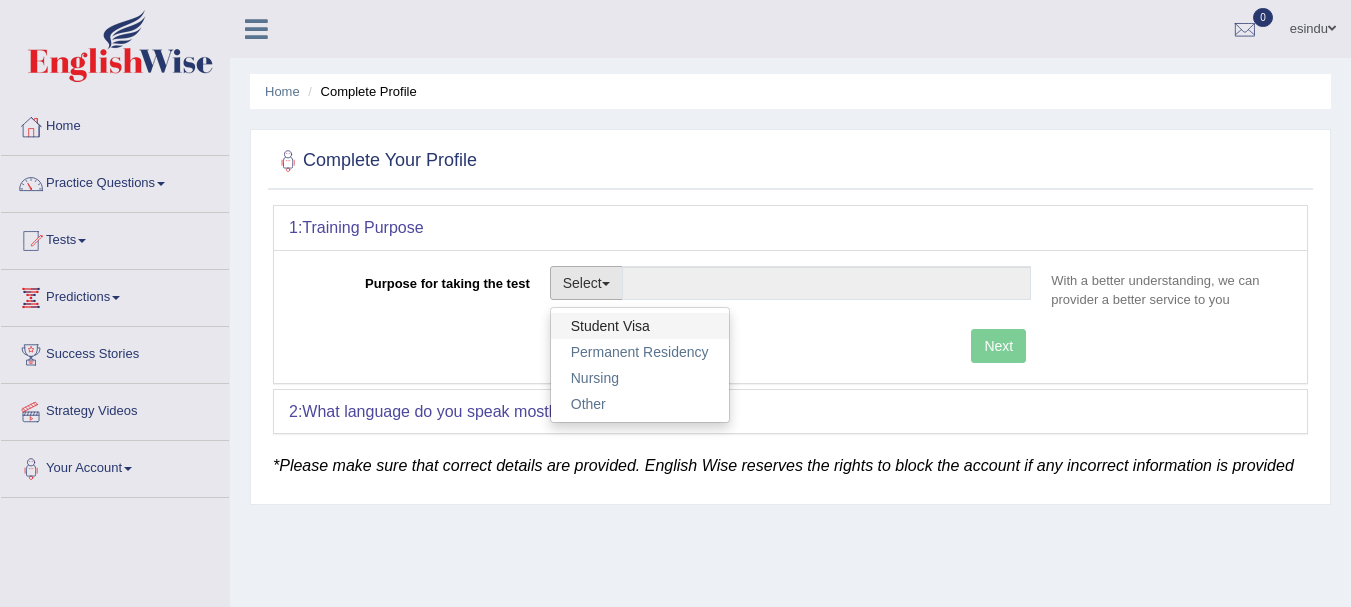 drag, startPoint x: 607, startPoint y: 281, endPoint x: 613, endPoint y: 323, distance: 42.426407 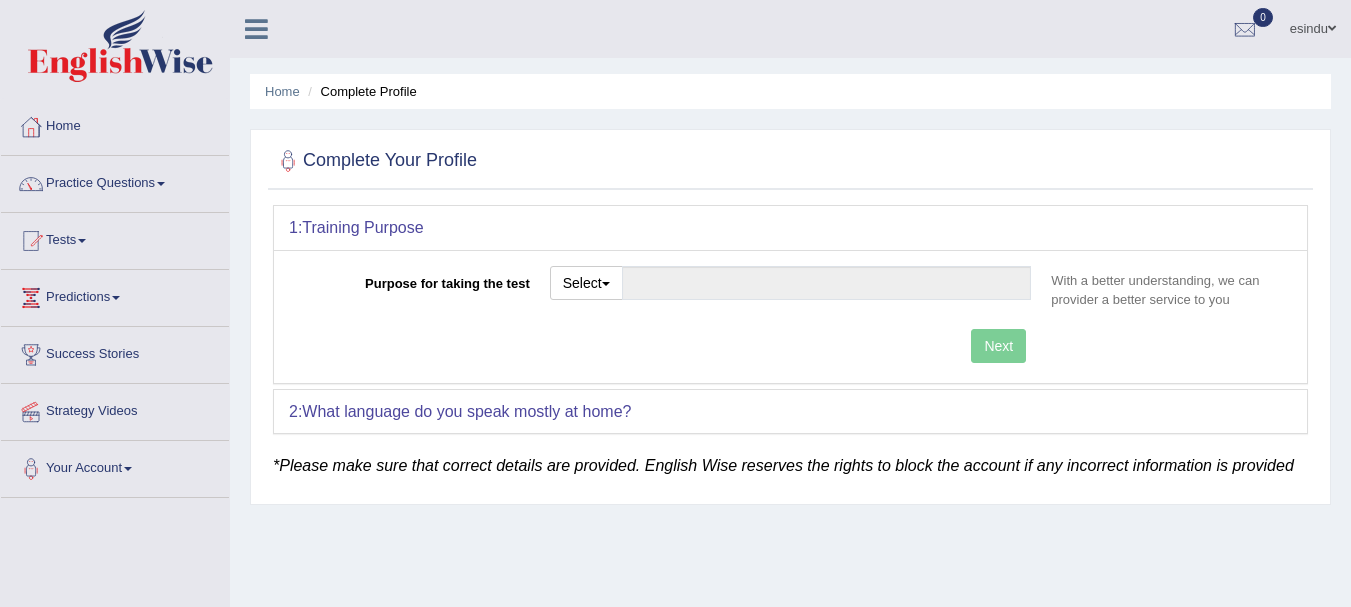 click on "Purpose for taking the test
Select
Student Visa
Permanent Residency
Nursing
Other
With a better understanding, we can provider a better service to you
Target Score
Please select the correct value
50 (6 bands)
58 (6.5 bands)
65 (7 bands)
79 (8 bands)
Next" at bounding box center (790, 316) 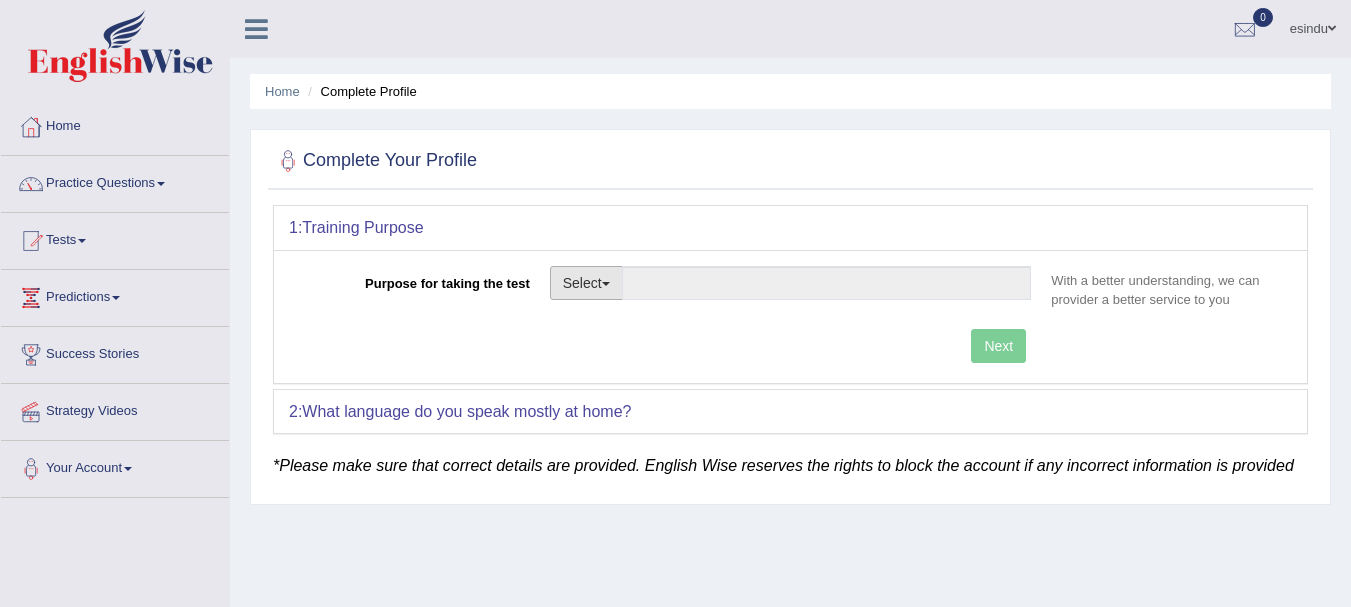 click on "Select" at bounding box center [586, 283] 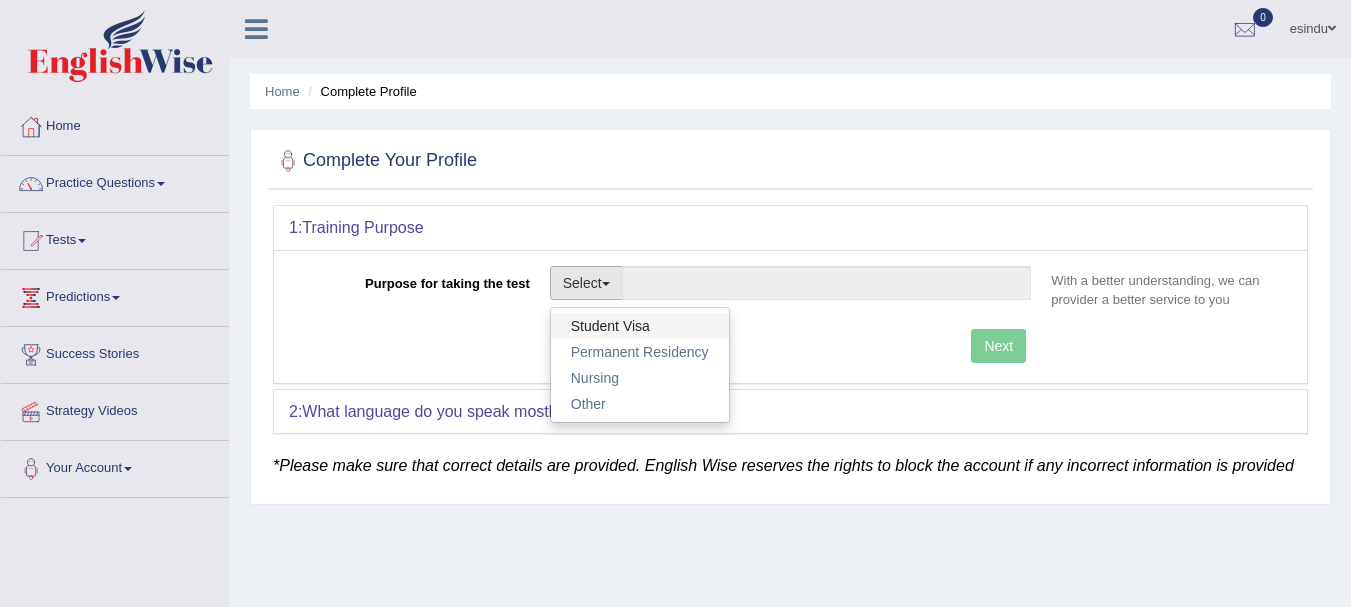 click on "Student Visa" at bounding box center (640, 326) 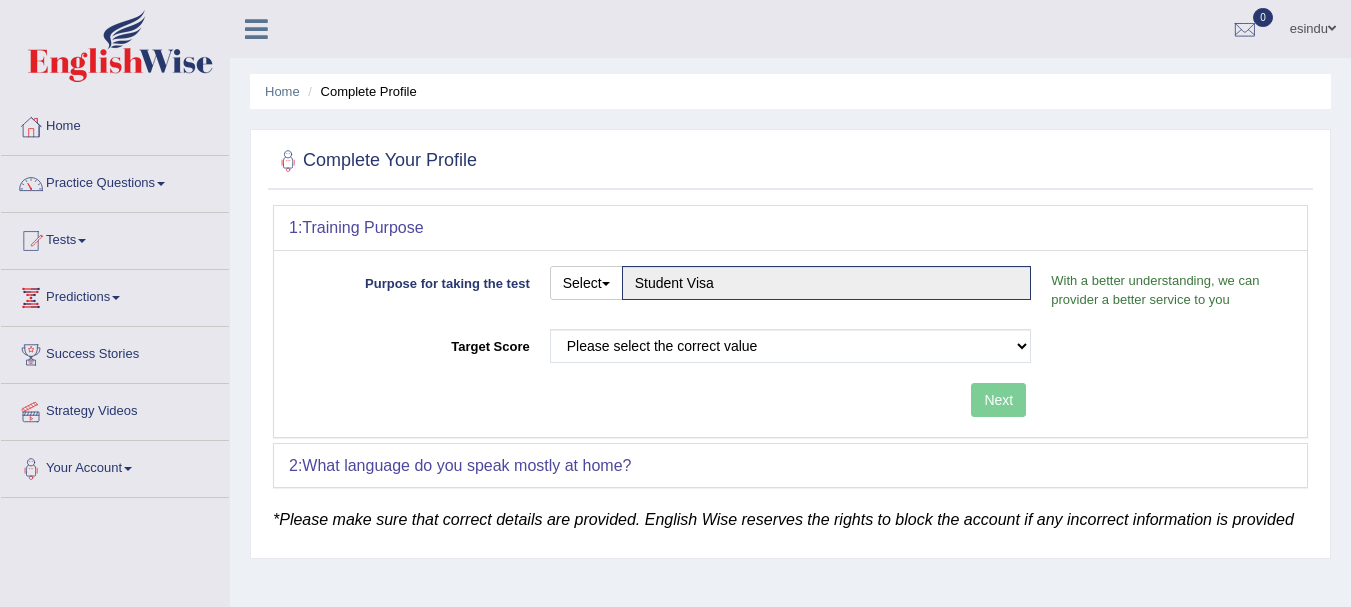 click on "2:  What language do you speak mostly at home?" at bounding box center (790, 466) 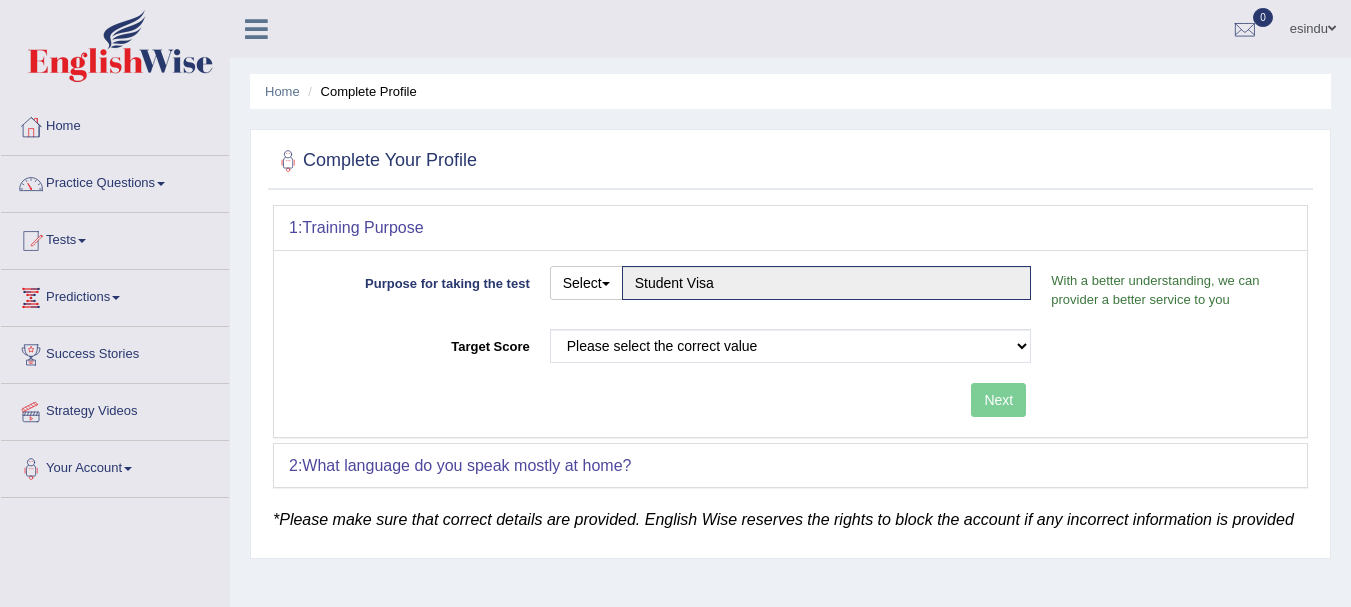 click on "Next" at bounding box center (665, 402) 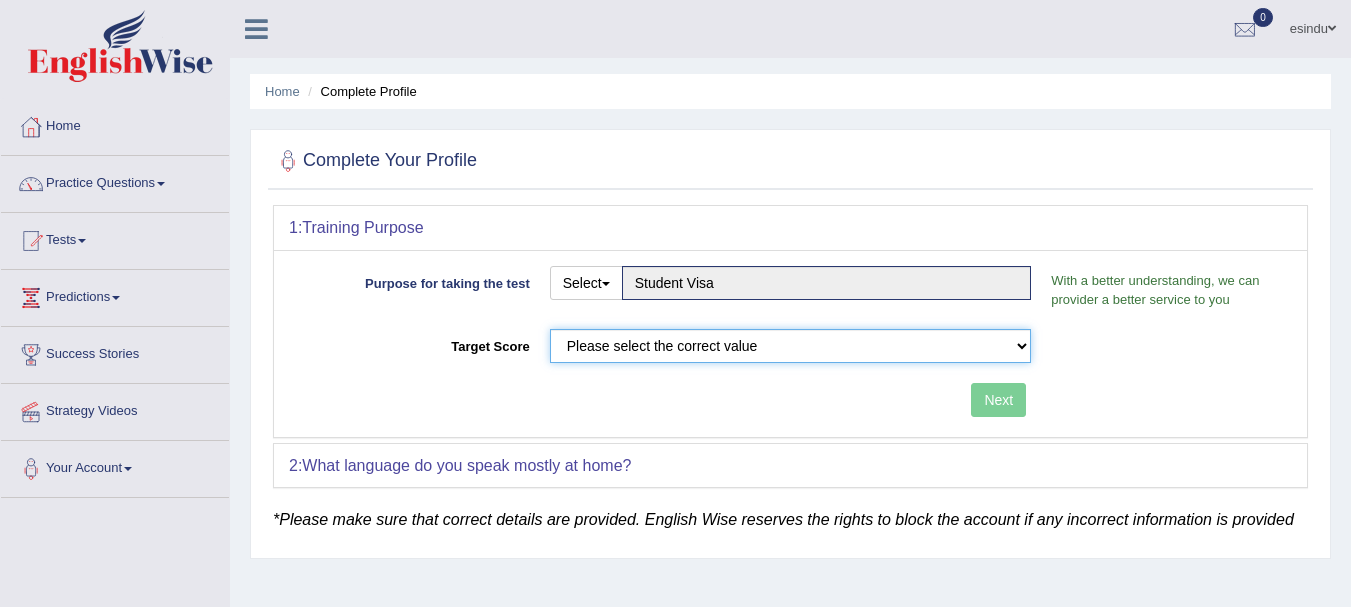 click on "Please select the correct value
50 (6 bands)
58 (6.5 bands)
65 (7 bands)
79 (8 bands)" at bounding box center (791, 346) 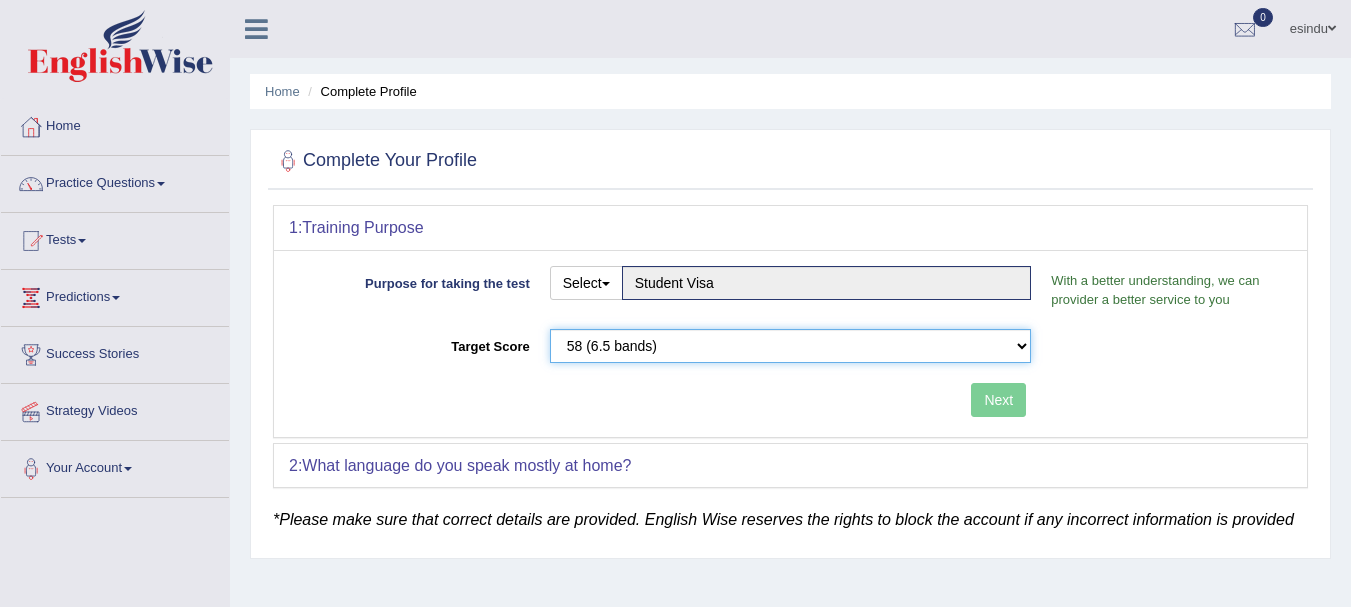 click on "Please select the correct value
50 (6 bands)
58 (6.5 bands)
65 (7 bands)
79 (8 bands)" at bounding box center [791, 346] 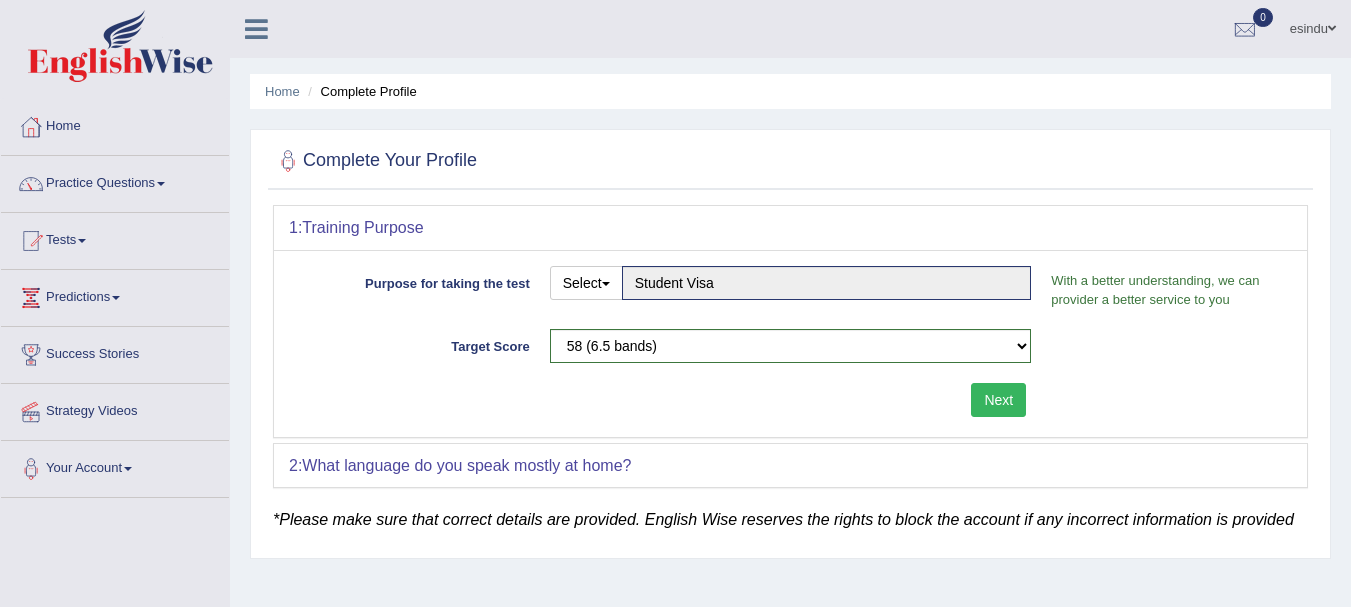 click on "Next" at bounding box center (998, 400) 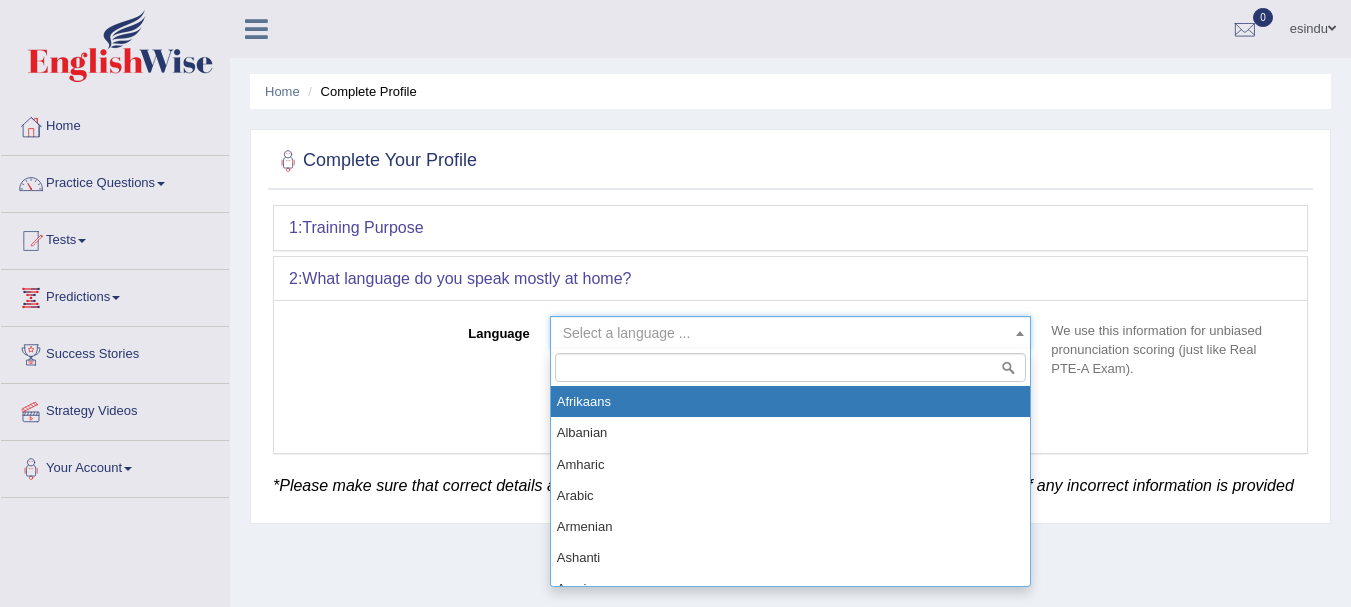 click on "Select a language ..." at bounding box center [785, 333] 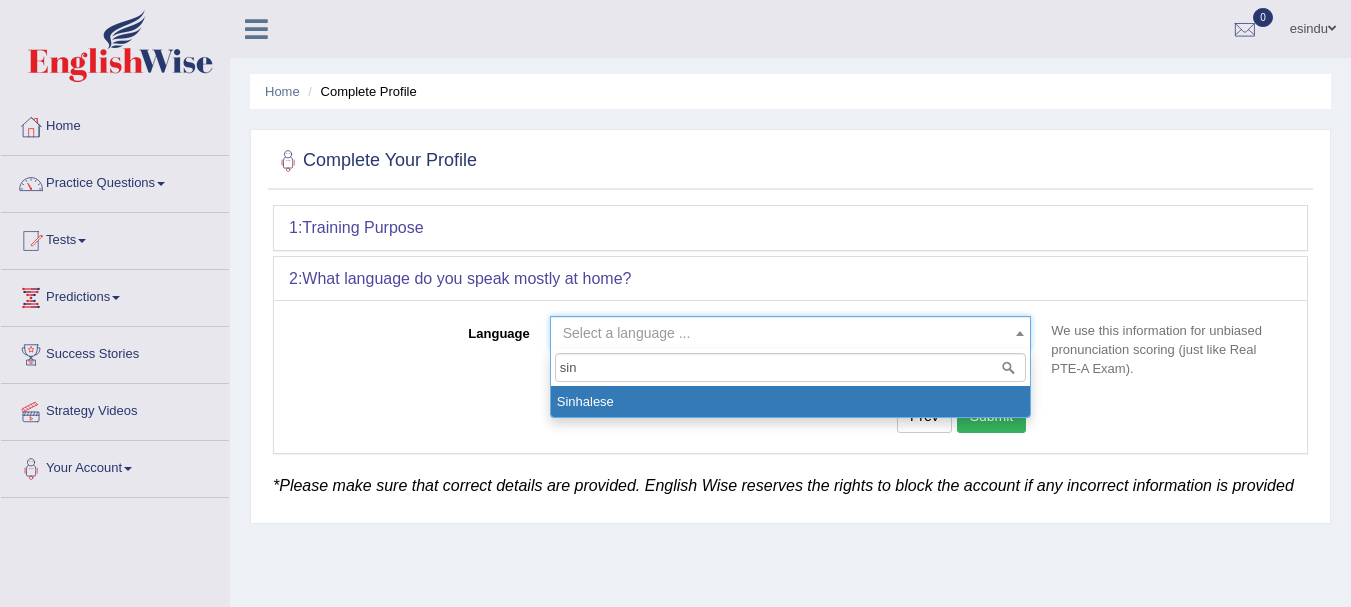 type on "sin" 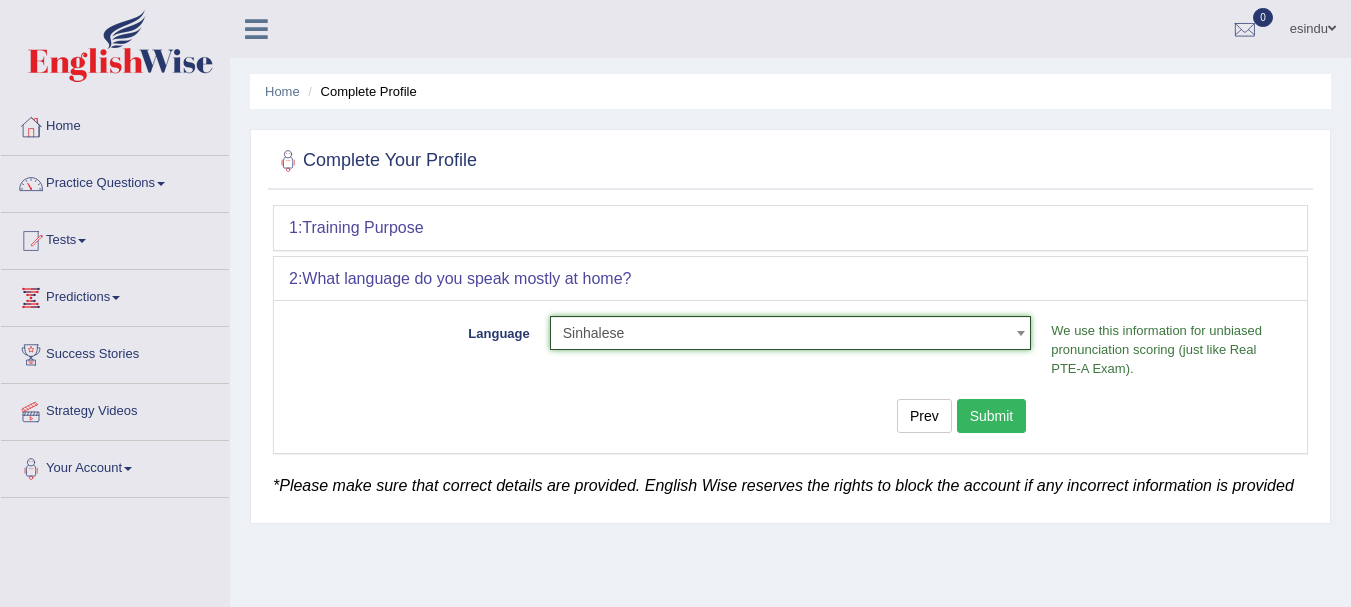 click on "Submit" at bounding box center [992, 416] 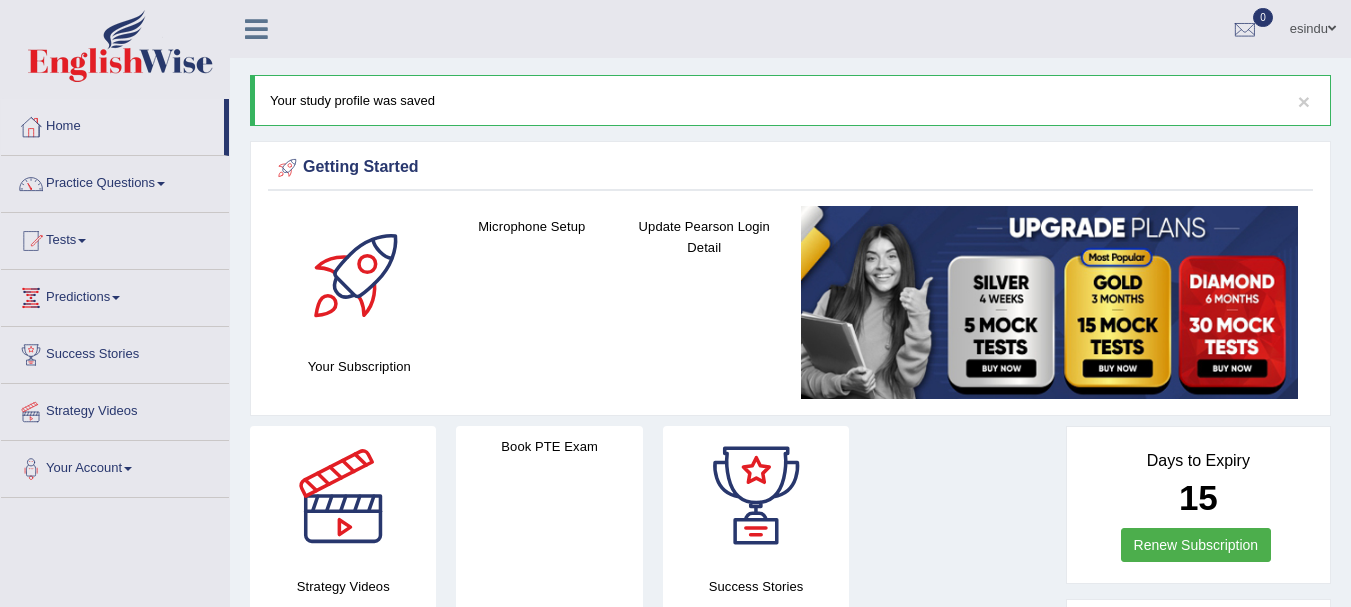 scroll, scrollTop: 0, scrollLeft: 0, axis: both 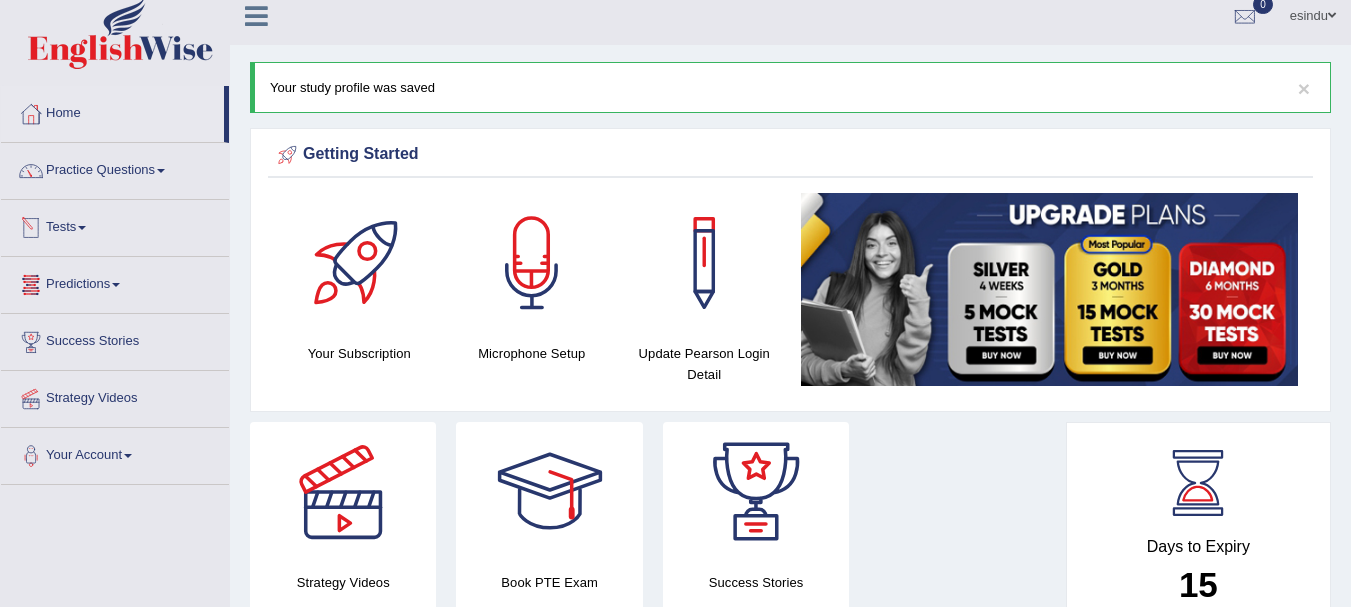click on "Tests" at bounding box center (115, 225) 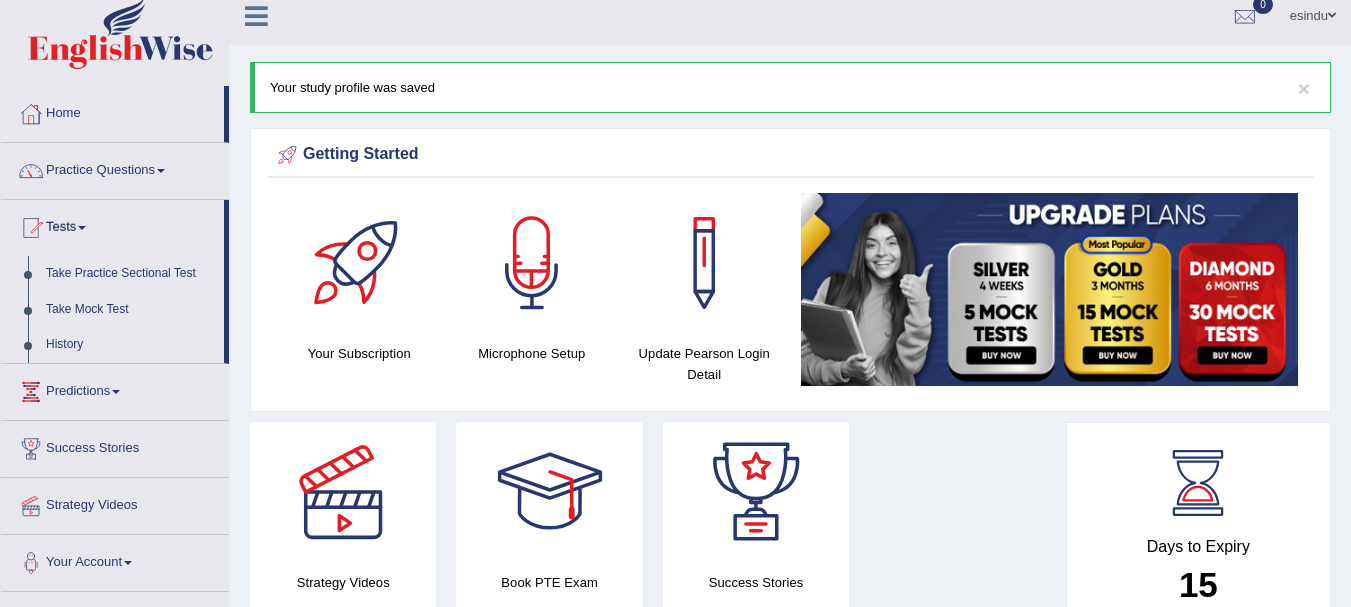 click on "Take Mock Test" at bounding box center (130, 310) 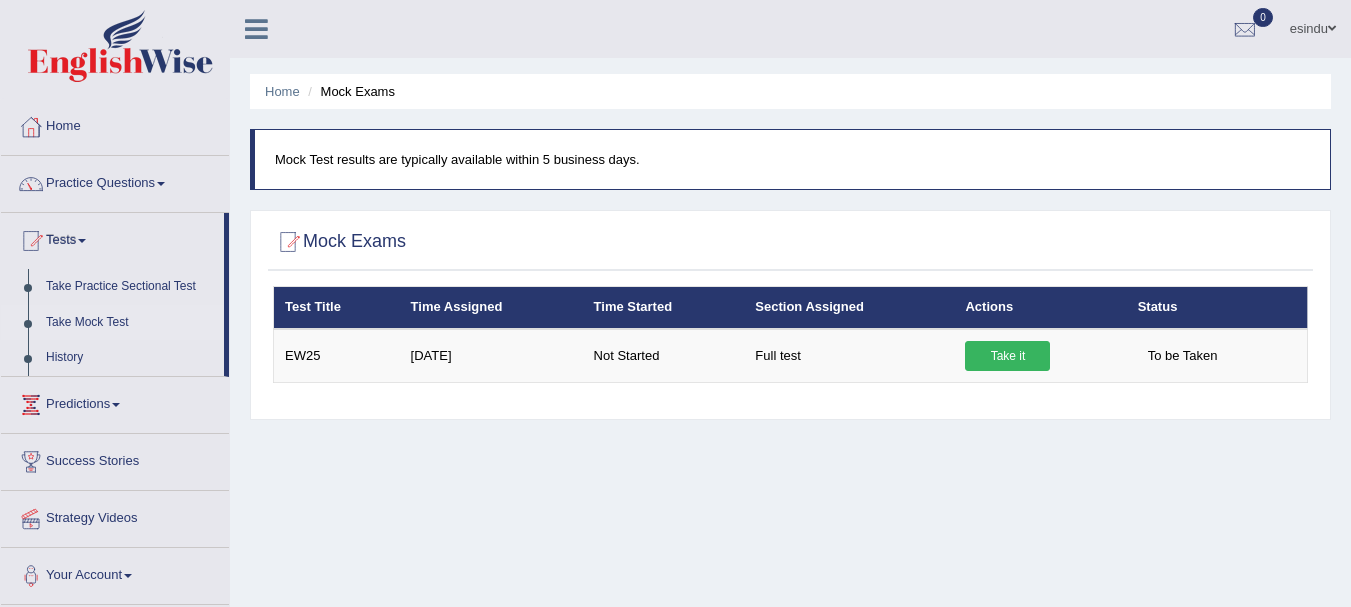 scroll, scrollTop: 0, scrollLeft: 0, axis: both 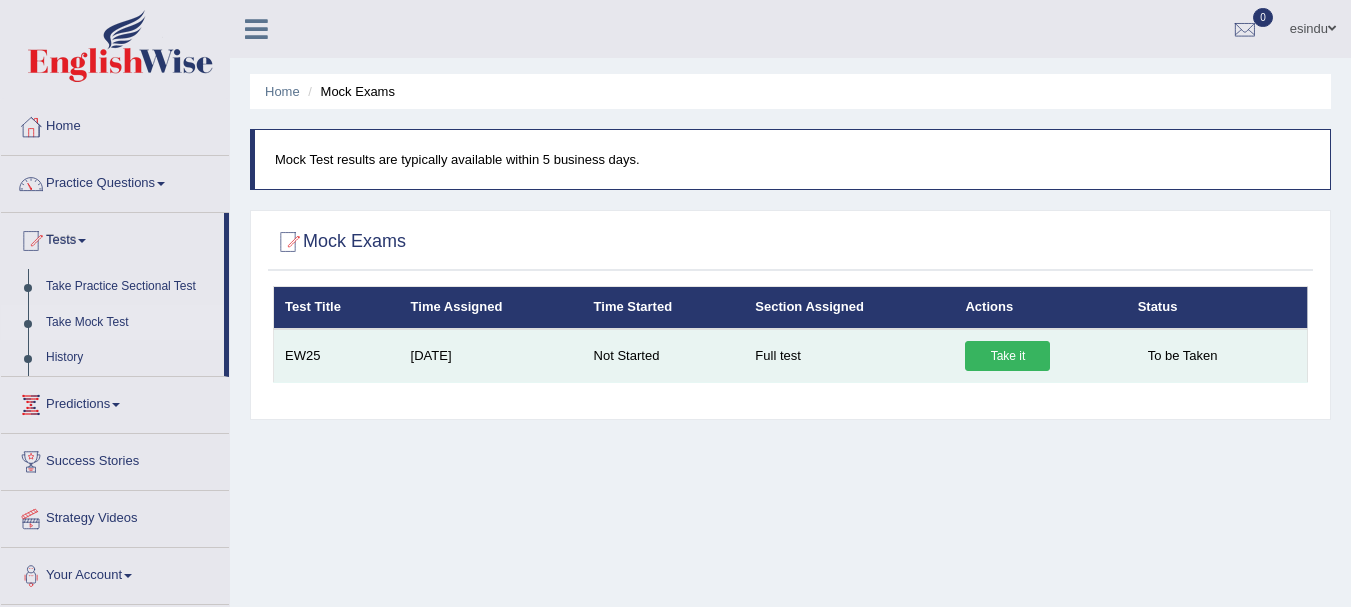 click on "Take it" at bounding box center [1007, 356] 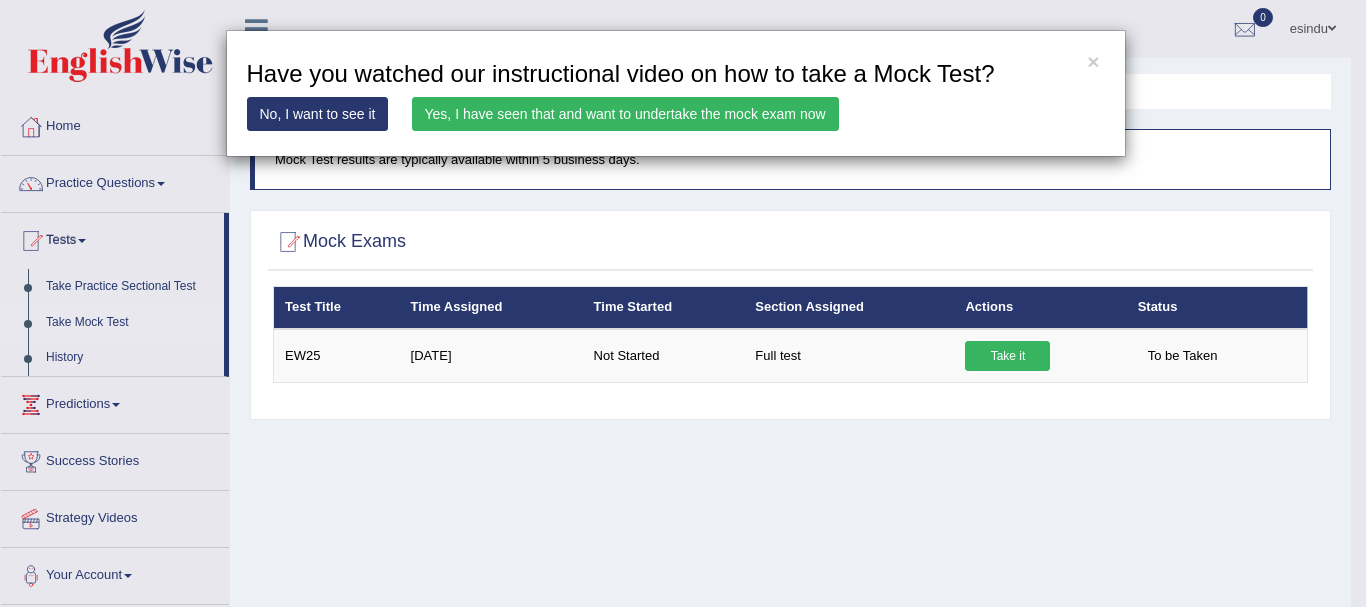 click on "Yes, I have seen that and want to undertake the mock exam now" at bounding box center [625, 114] 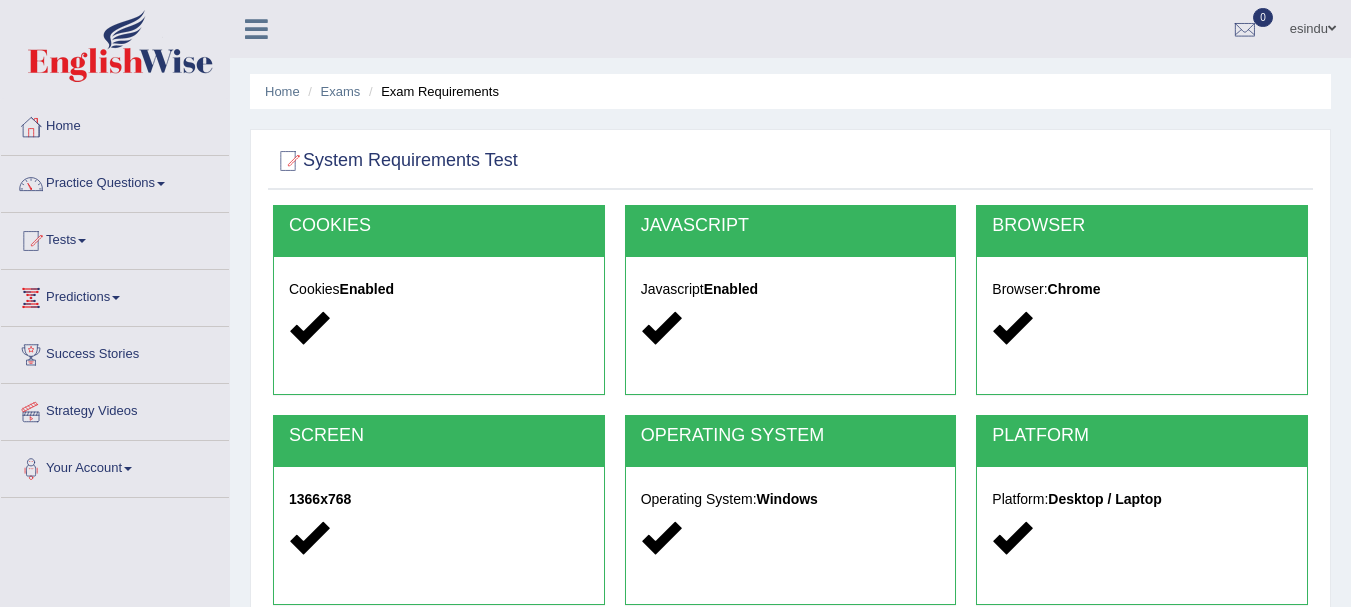 scroll, scrollTop: 0, scrollLeft: 0, axis: both 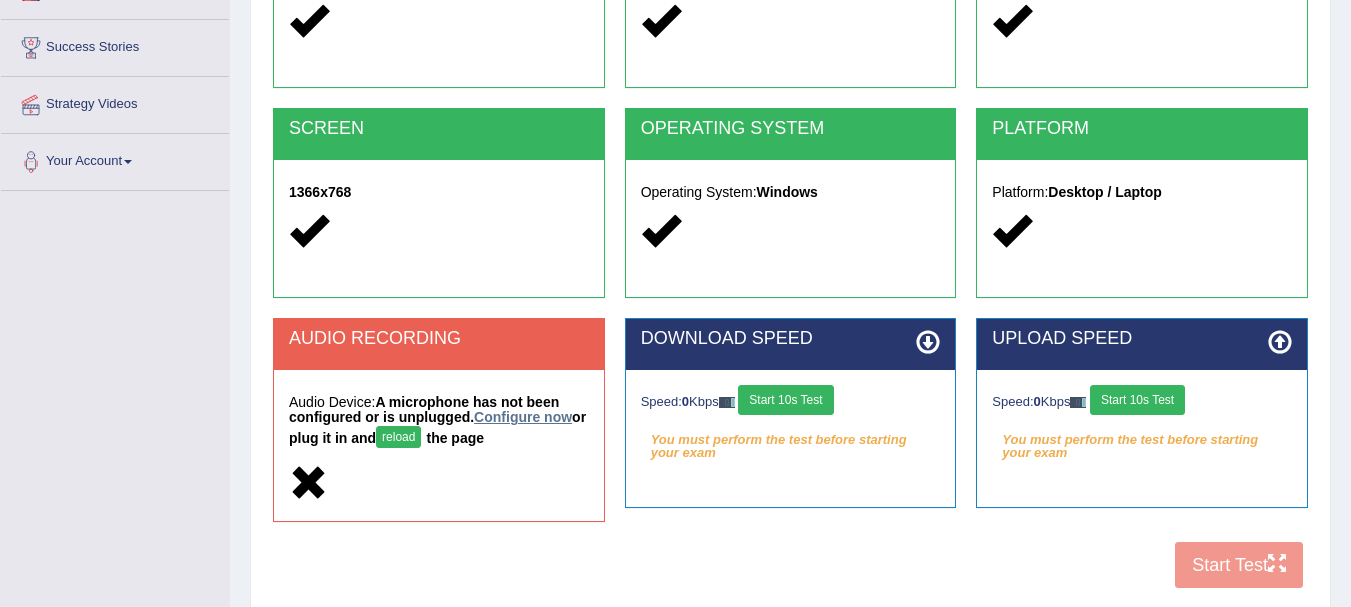 click on "Configure now" at bounding box center (523, 417) 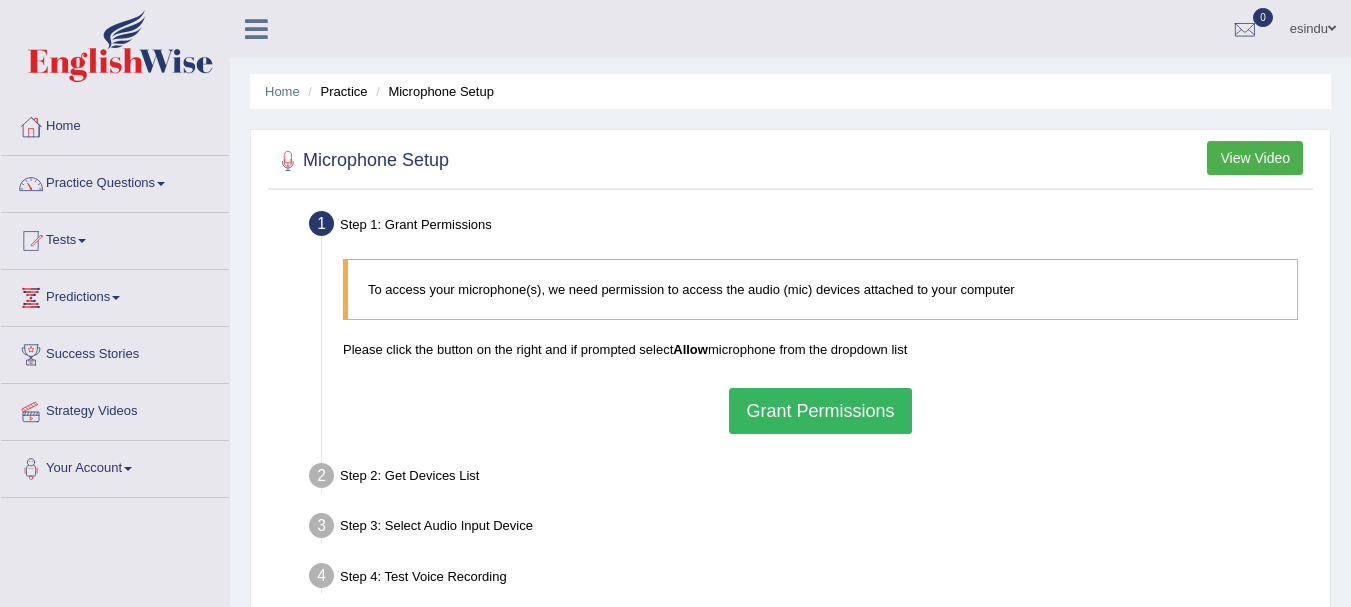 scroll, scrollTop: 0, scrollLeft: 0, axis: both 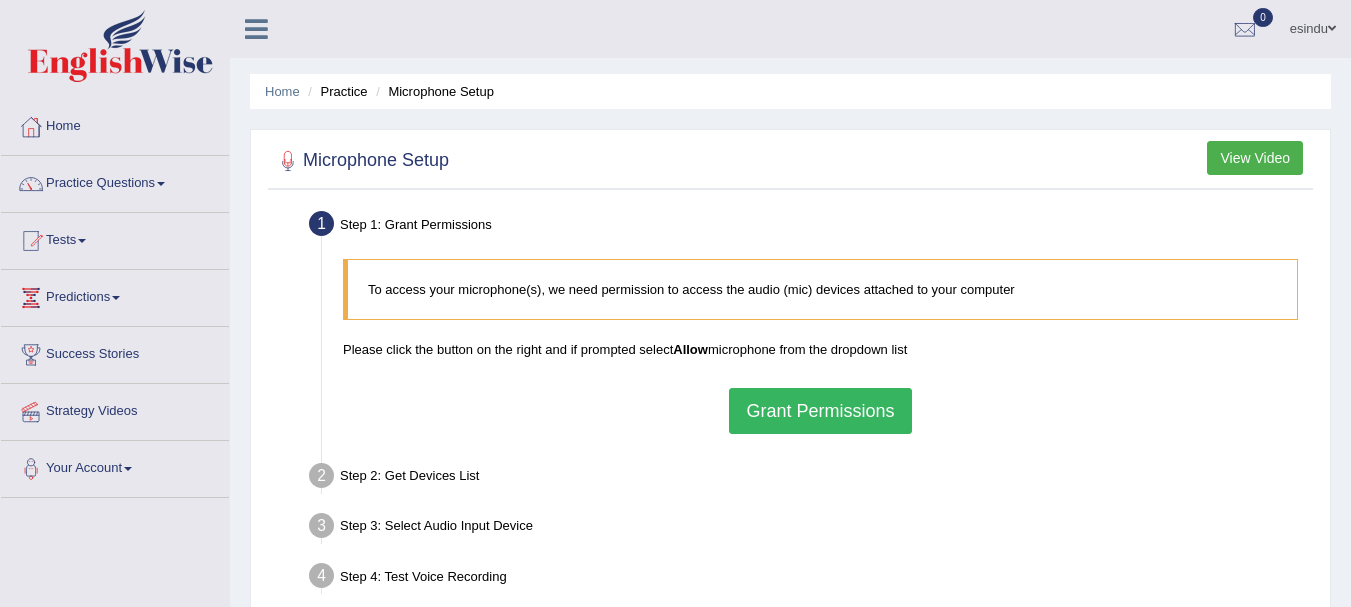 click on "Grant Permissions" at bounding box center (820, 411) 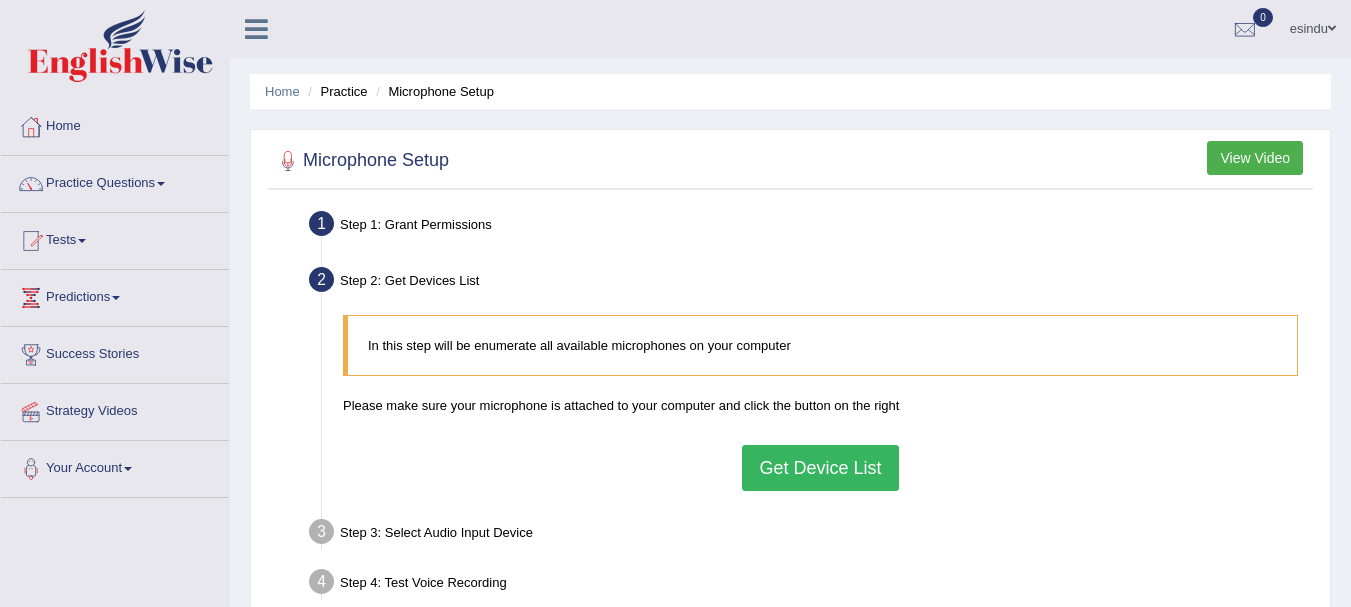 click on "Get Device List" at bounding box center [820, 468] 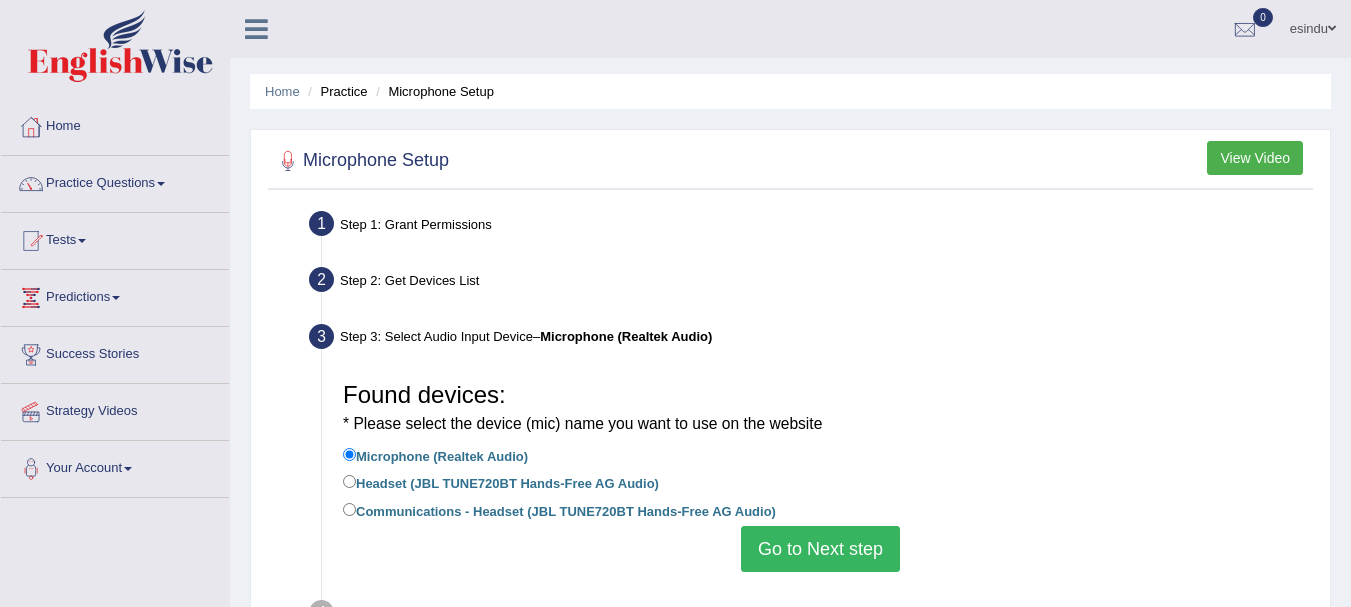 click on "Go to Next step" at bounding box center (820, 549) 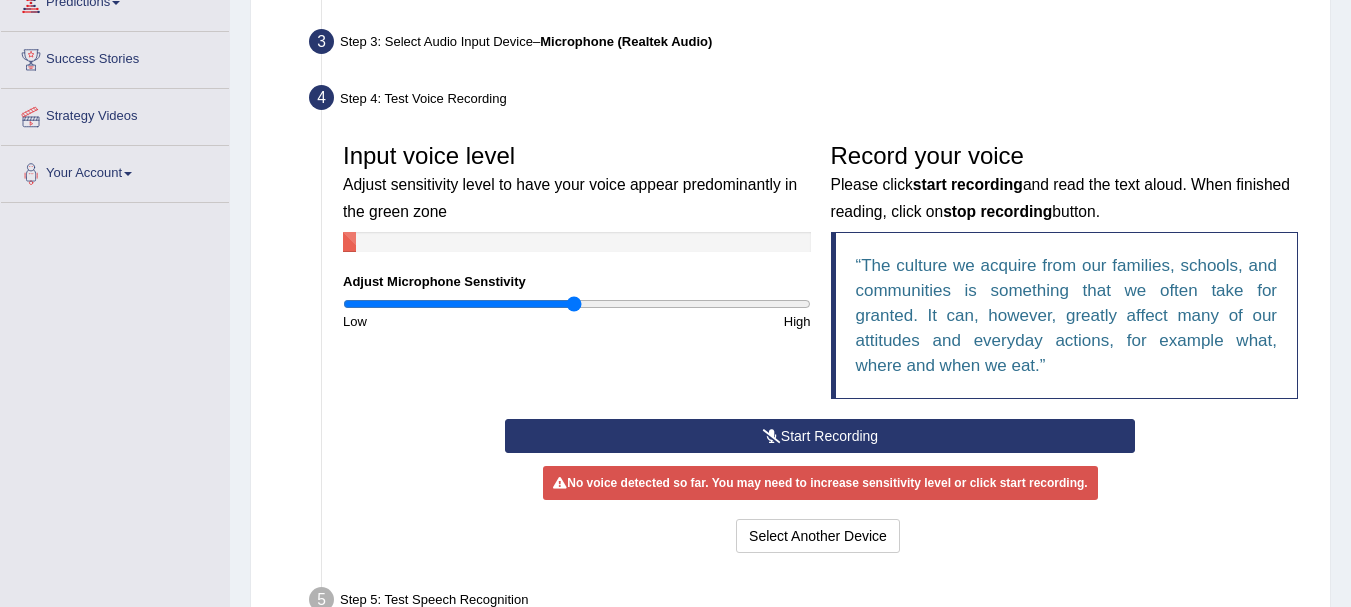 scroll, scrollTop: 272, scrollLeft: 0, axis: vertical 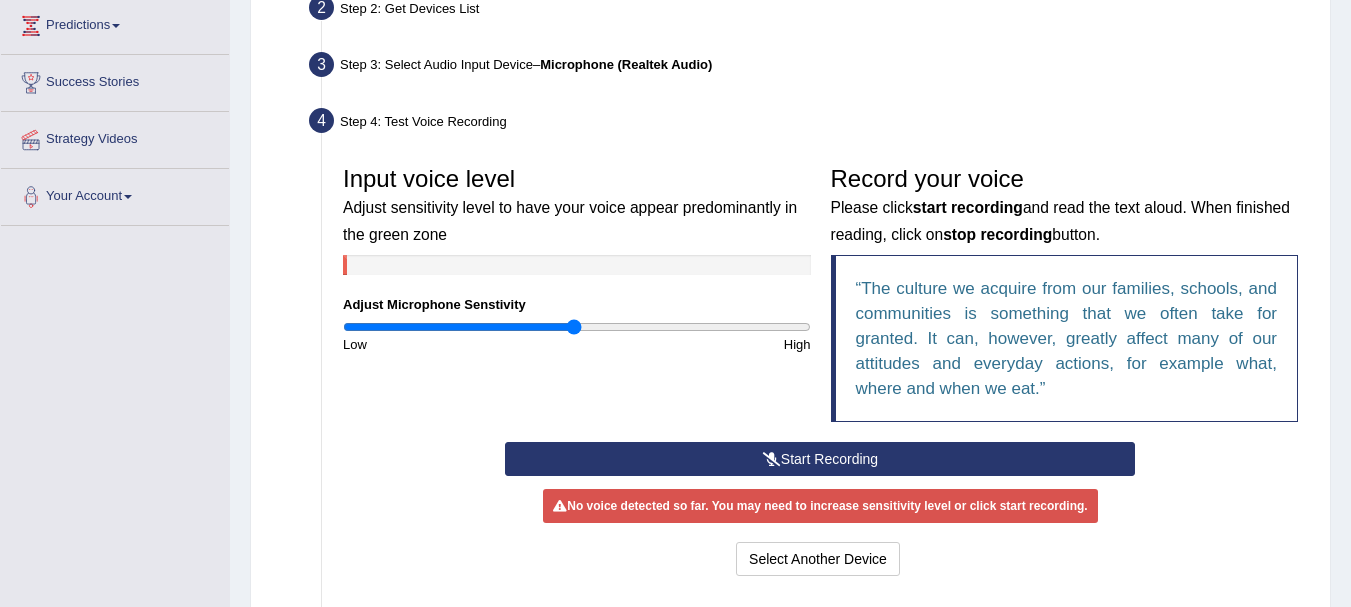 click on "Start Recording" at bounding box center (820, 459) 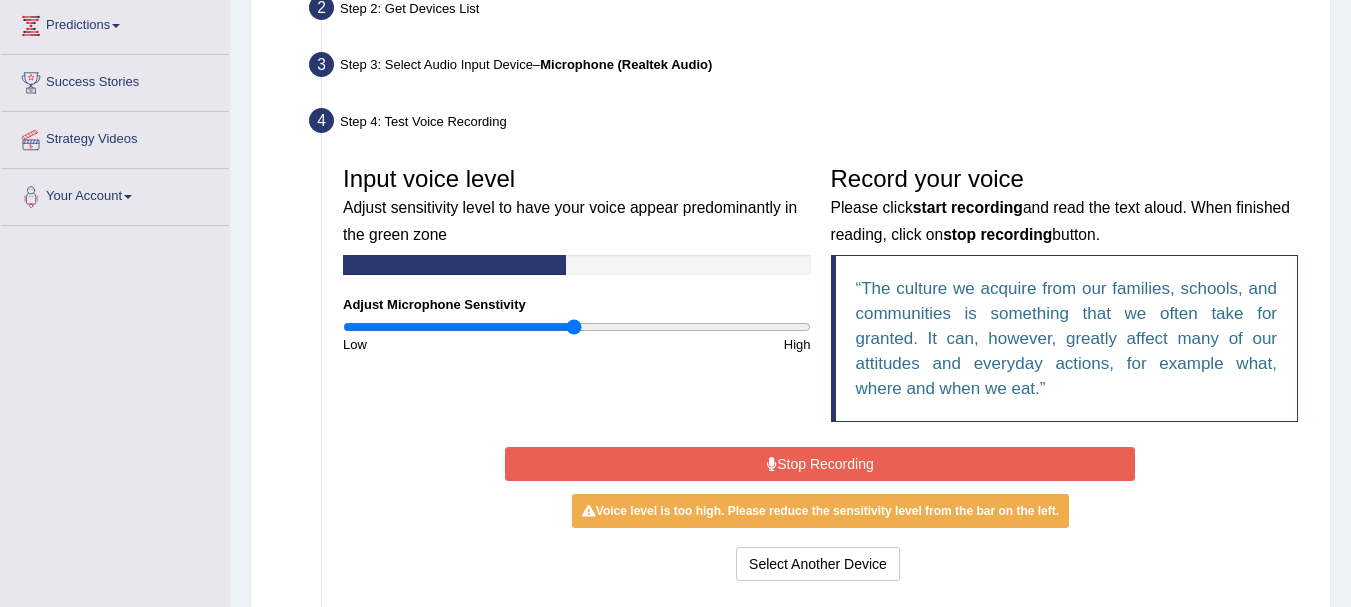 click on "Stop Recording" at bounding box center [820, 464] 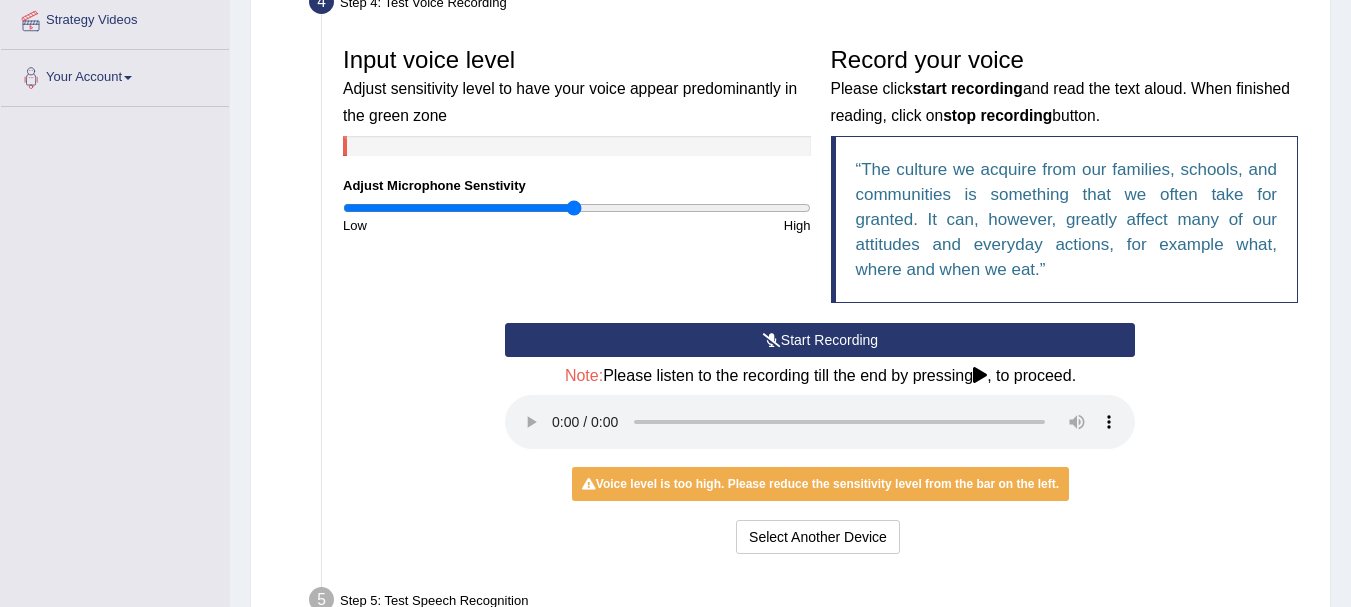 scroll, scrollTop: 418, scrollLeft: 0, axis: vertical 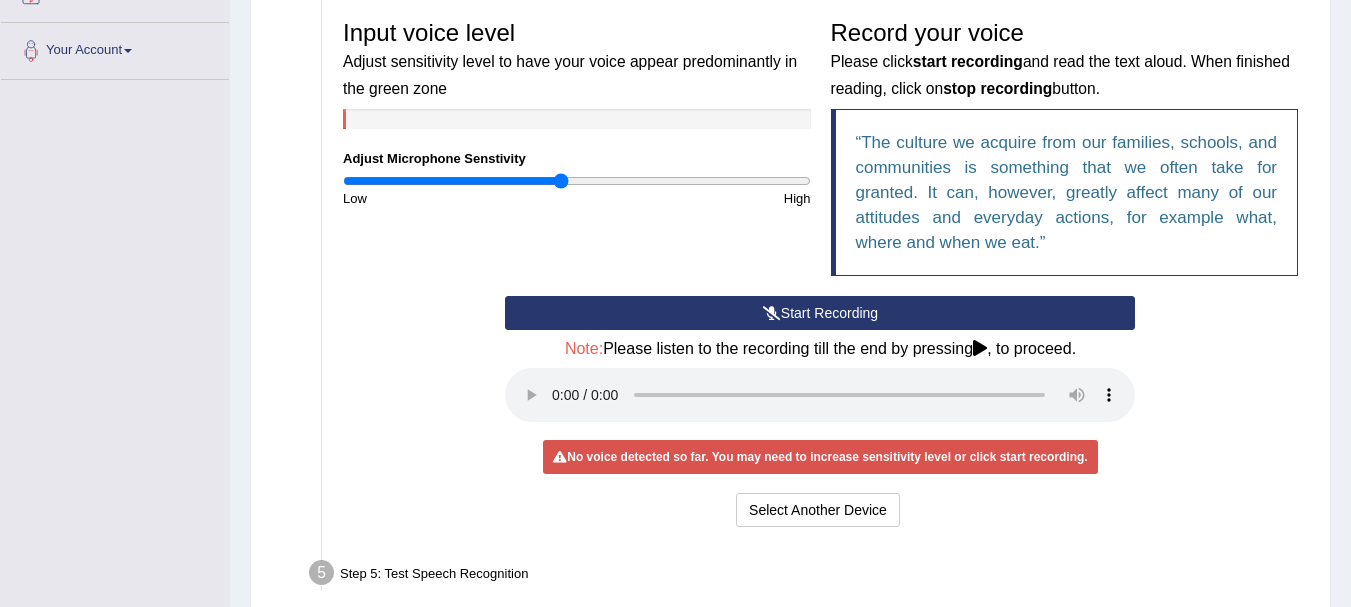 drag, startPoint x: 574, startPoint y: 174, endPoint x: 560, endPoint y: 217, distance: 45.221676 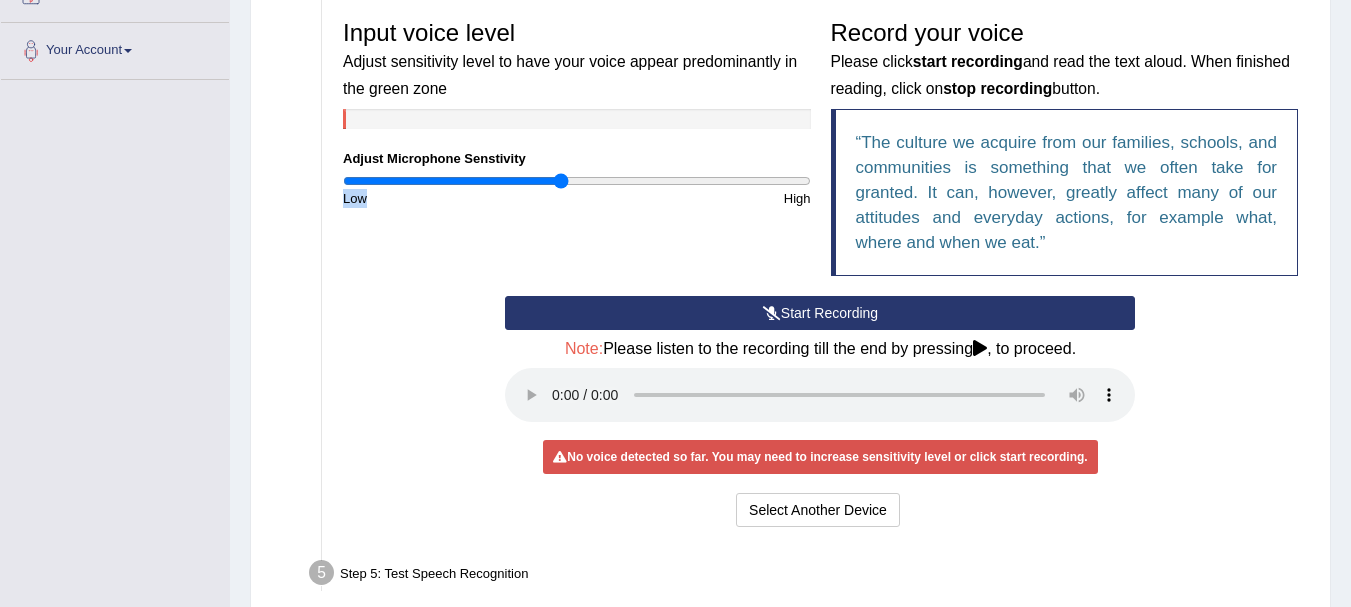drag, startPoint x: 560, startPoint y: 189, endPoint x: 585, endPoint y: 184, distance: 25.495098 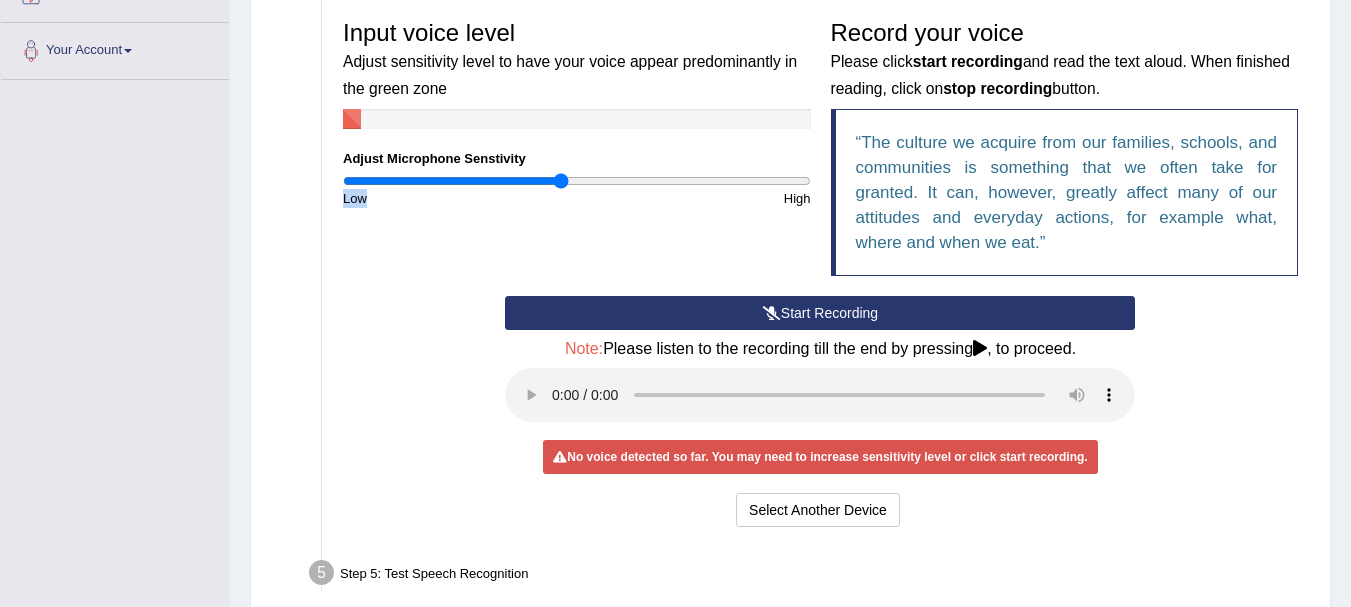 click at bounding box center (577, 181) 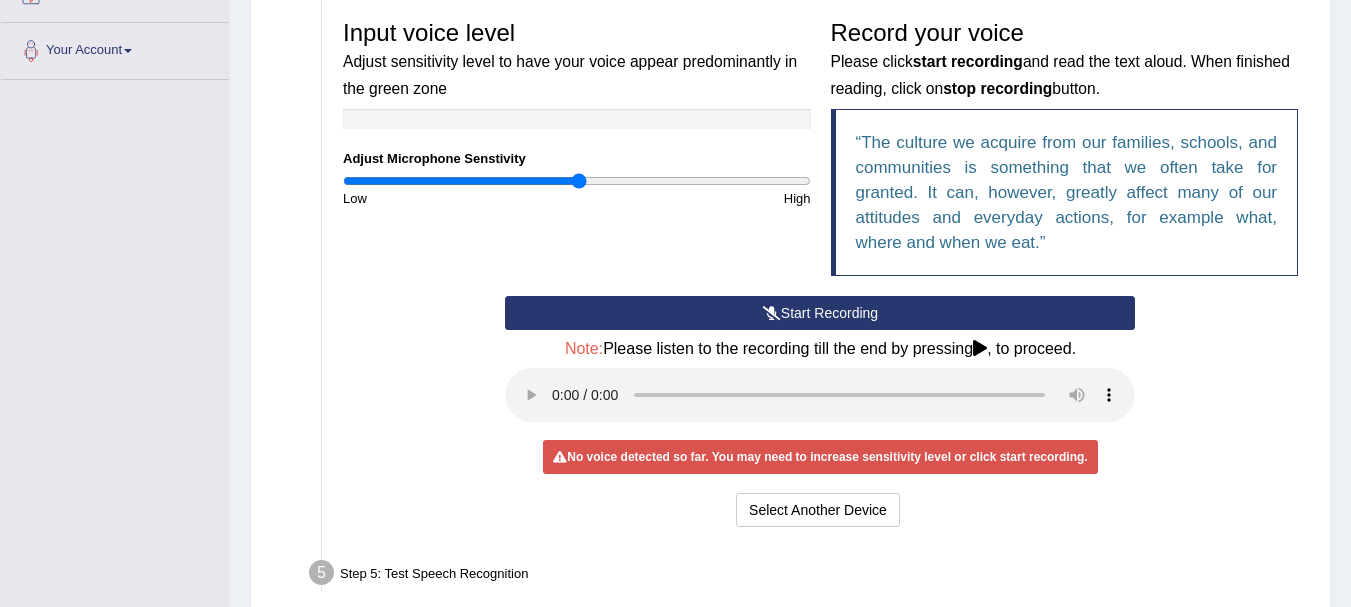 click on "Select Another Device   Voice is ok. Go to Next step" at bounding box center (820, 512) 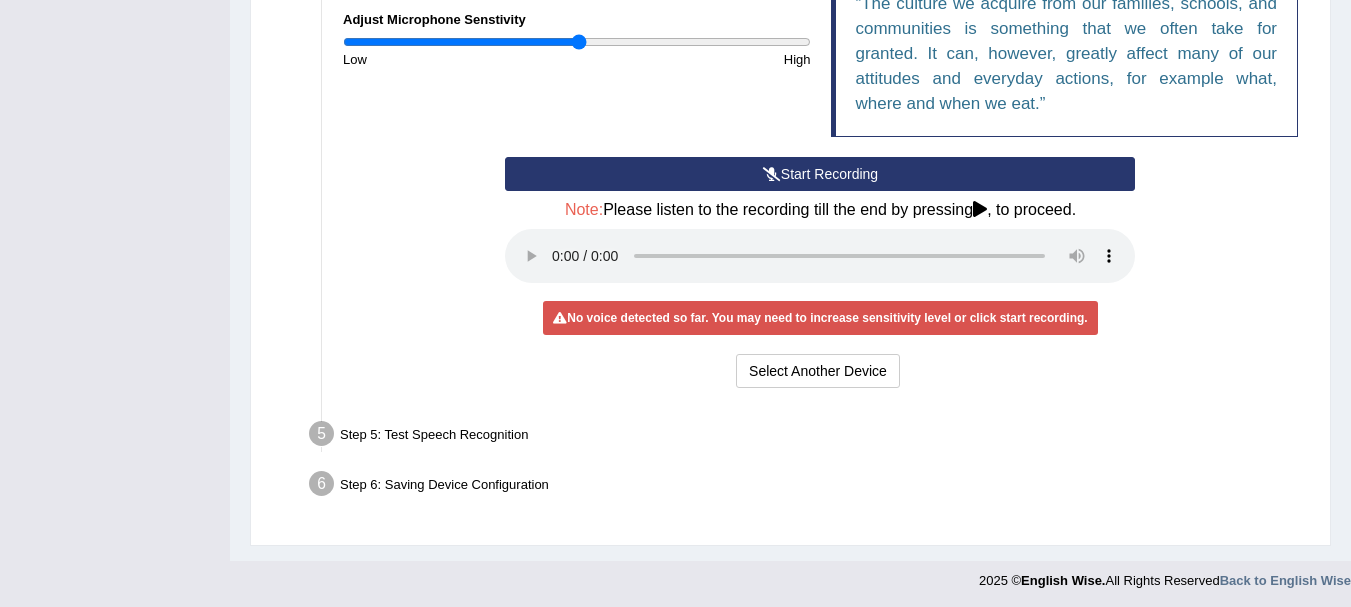 scroll, scrollTop: 561, scrollLeft: 0, axis: vertical 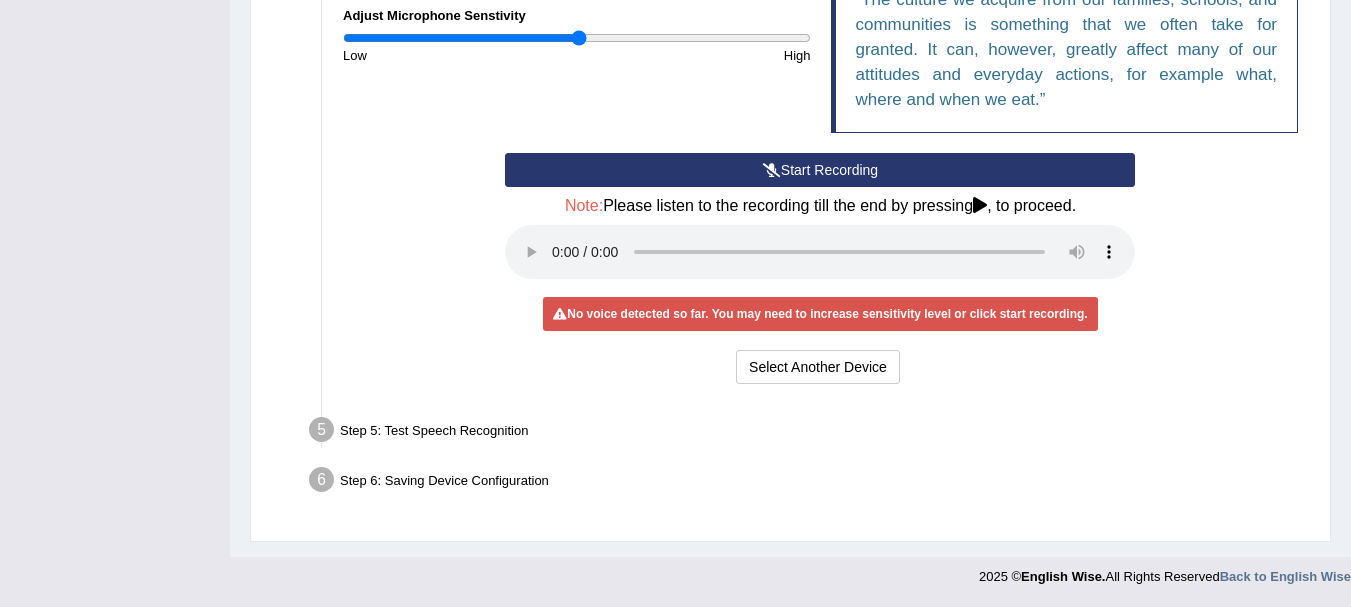 click on "Step 5: Test Speech Recognition" at bounding box center [810, 433] 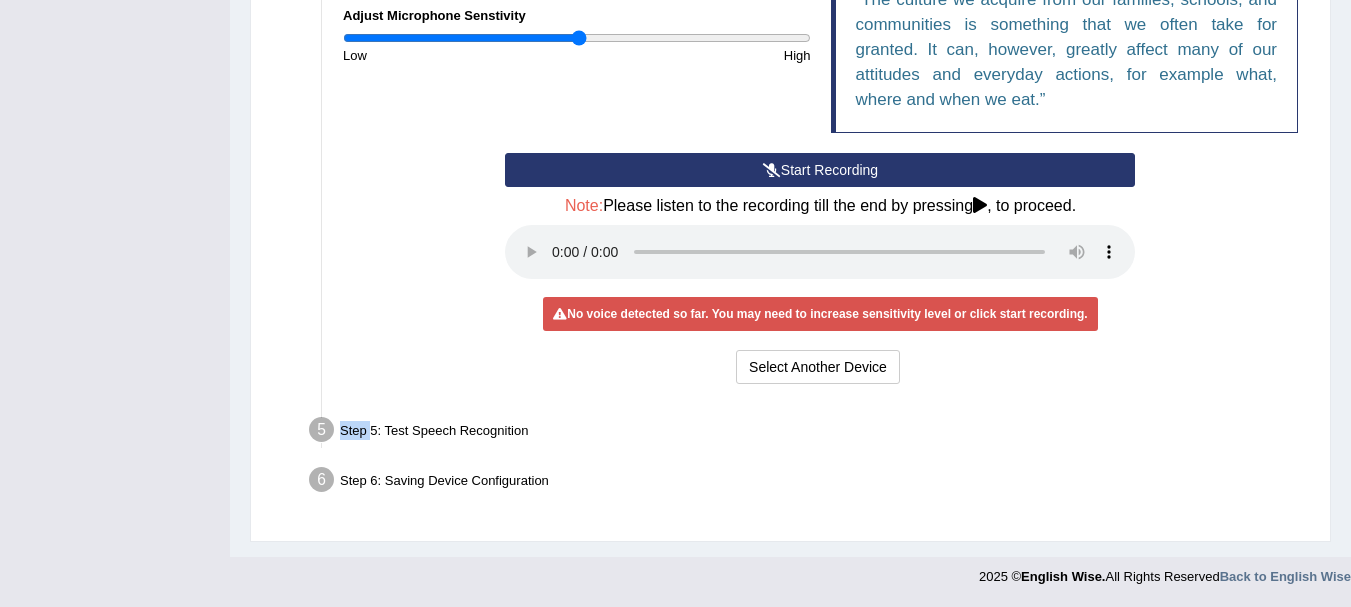 click on "Step 5: Test Speech Recognition   Text to read   The culture we acquire from our families, schools, and communities is something that we often take for granted. It can, however, greatly affect many of our attitudes and everyday actions, for example what, where and when we eat.   A.I. Speech Recognition    Start A.I. Engine    Stop A.I. Engine     Note:  Please listen to the recording till the end by pressing  , to proceed.     Spoken Text:     I will practice without this feature   Select Another Device   Speech is ok. Go to Last step" at bounding box center (810, 433) 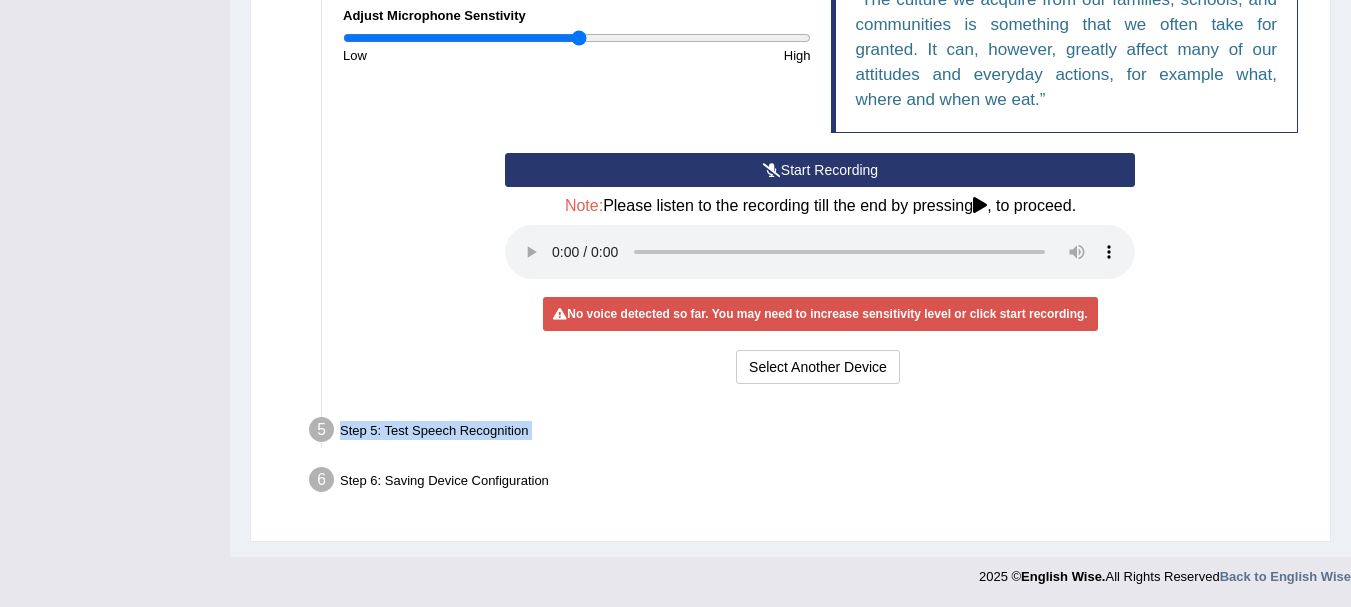 click on "Step 5: Test Speech Recognition   Text to read   The culture we acquire from our families, schools, and communities is something that we often take for granted. It can, however, greatly affect many of our attitudes and everyday actions, for example what, where and when we eat.   A.I. Speech Recognition    Start A.I. Engine    Stop A.I. Engine     Note:  Please listen to the recording till the end by pressing  , to proceed.     Spoken Text:     I will practice without this feature   Select Another Device   Speech is ok. Go to Last step" at bounding box center (810, 433) 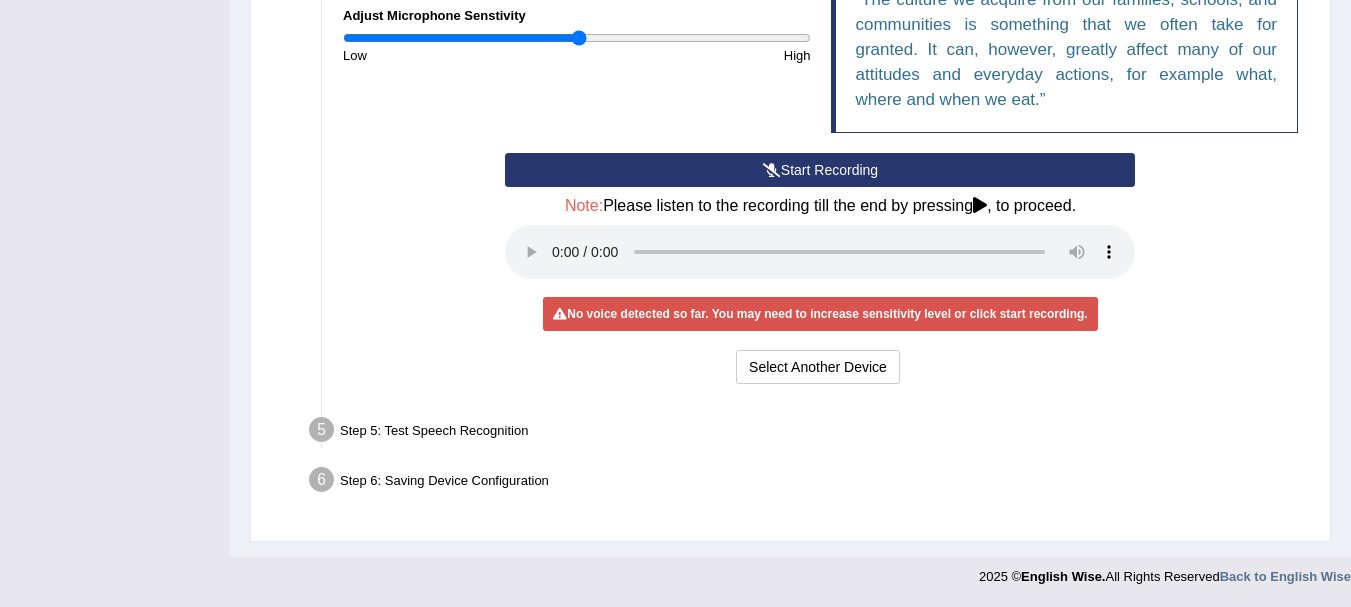 click on "Start Recording" at bounding box center [820, 170] 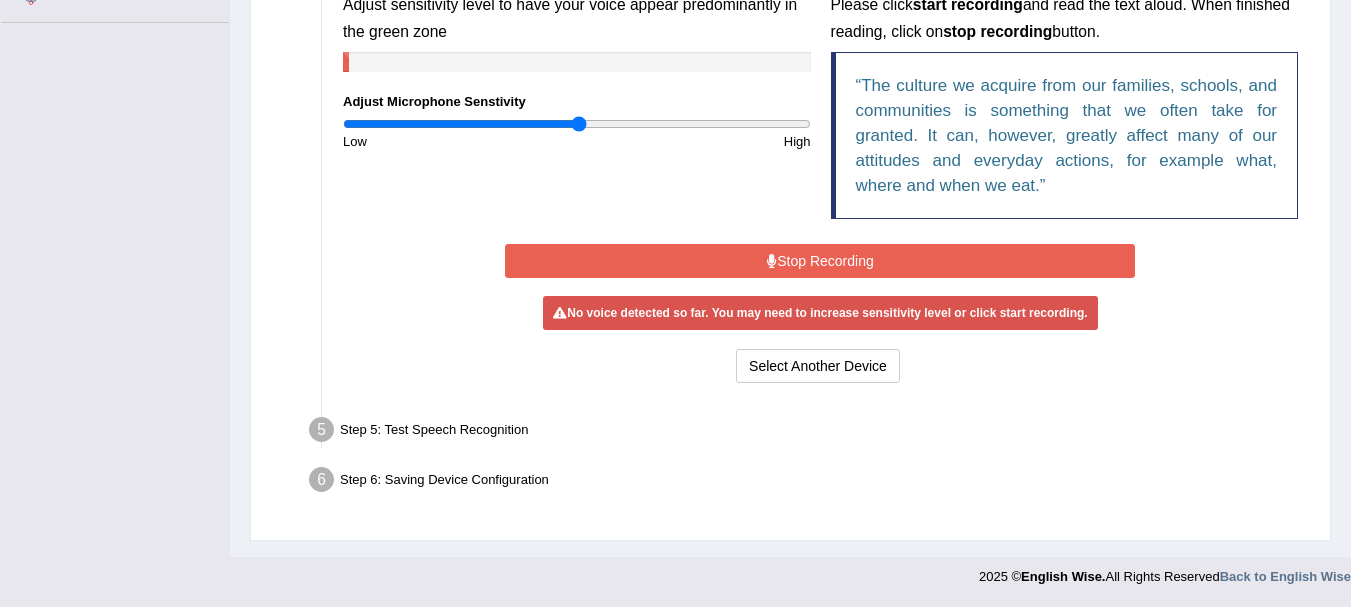 scroll, scrollTop: 470, scrollLeft: 0, axis: vertical 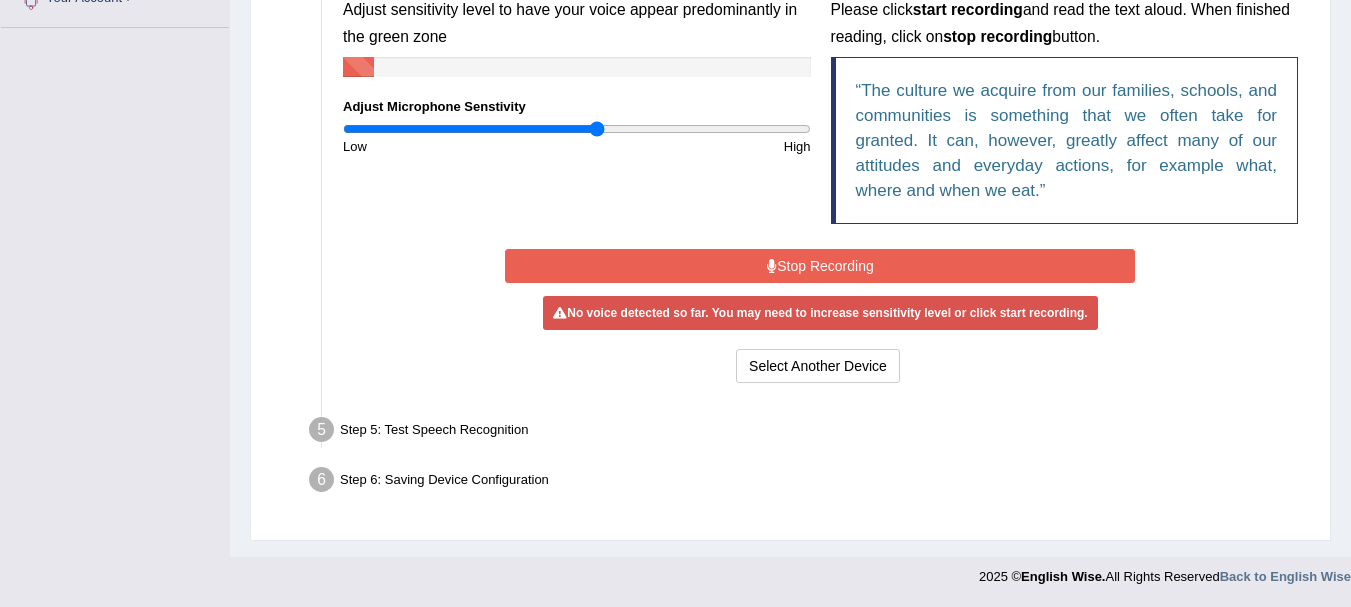 type on "1.1" 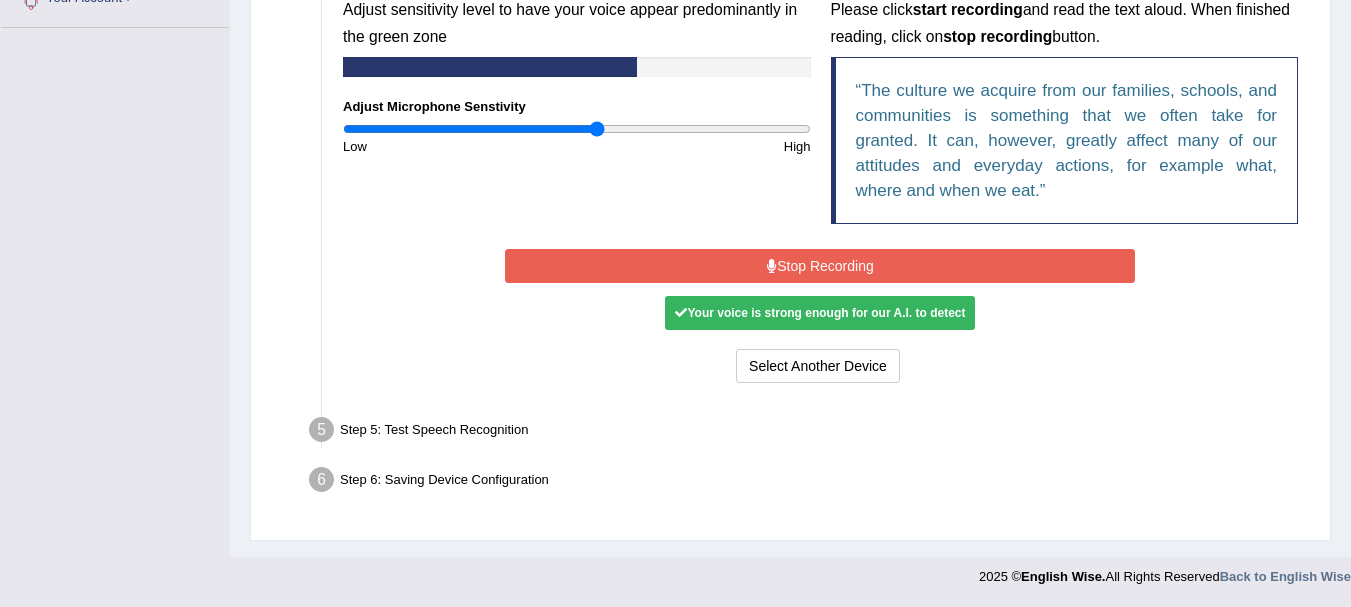 click on "Stop Recording" at bounding box center (820, 266) 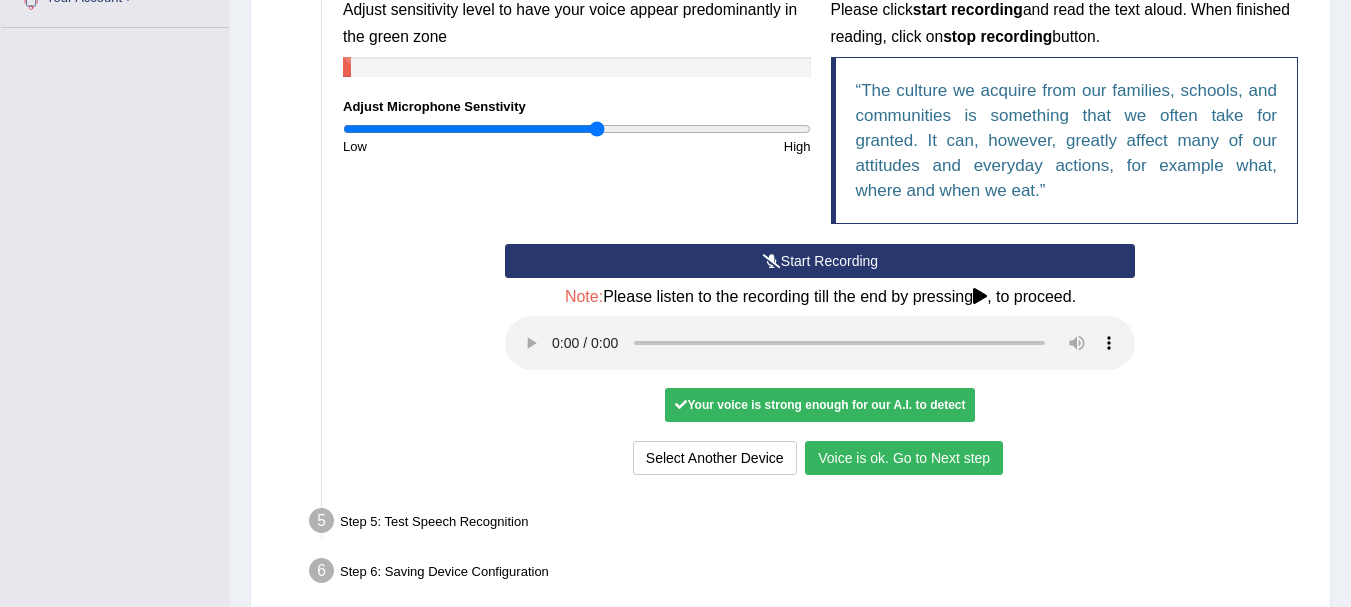 click on "Voice is ok. Go to Next step" at bounding box center [904, 458] 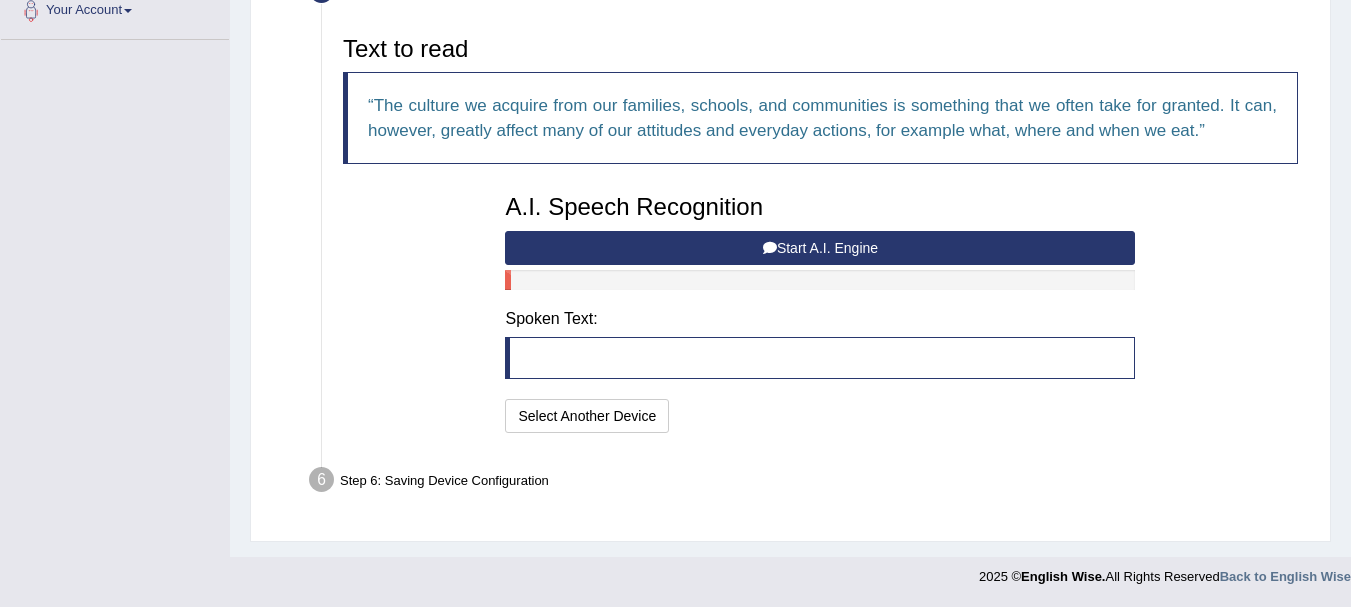 scroll, scrollTop: 458, scrollLeft: 0, axis: vertical 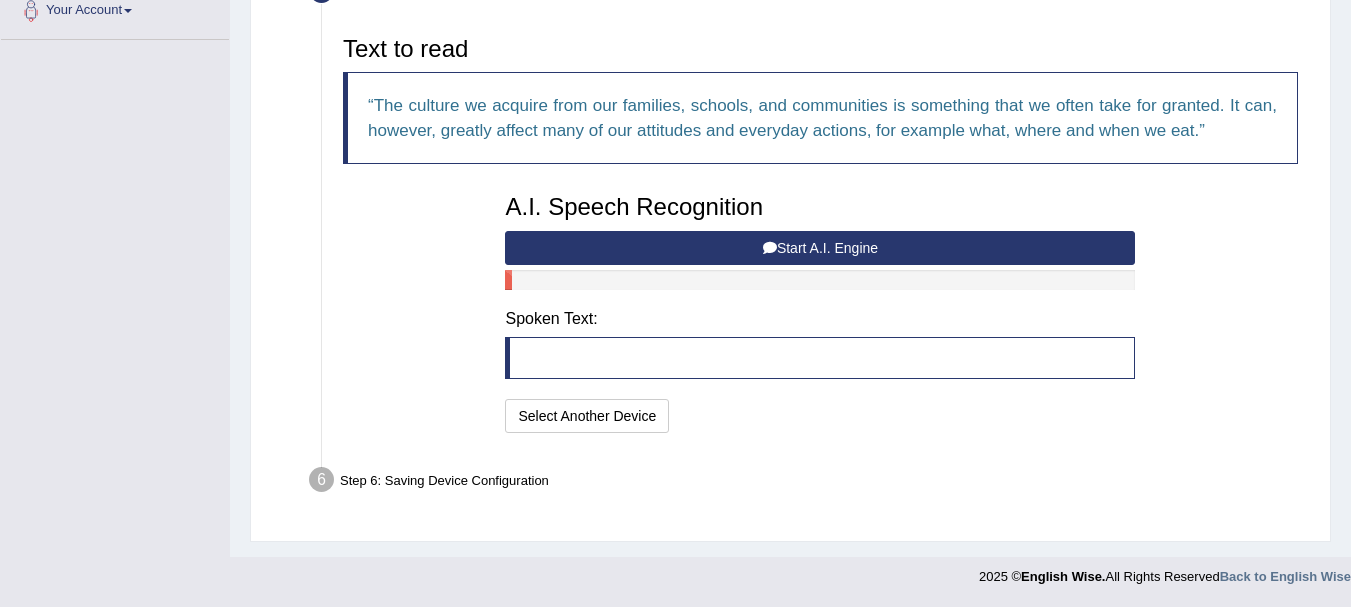 click on "Start A.I. Engine" at bounding box center (820, 248) 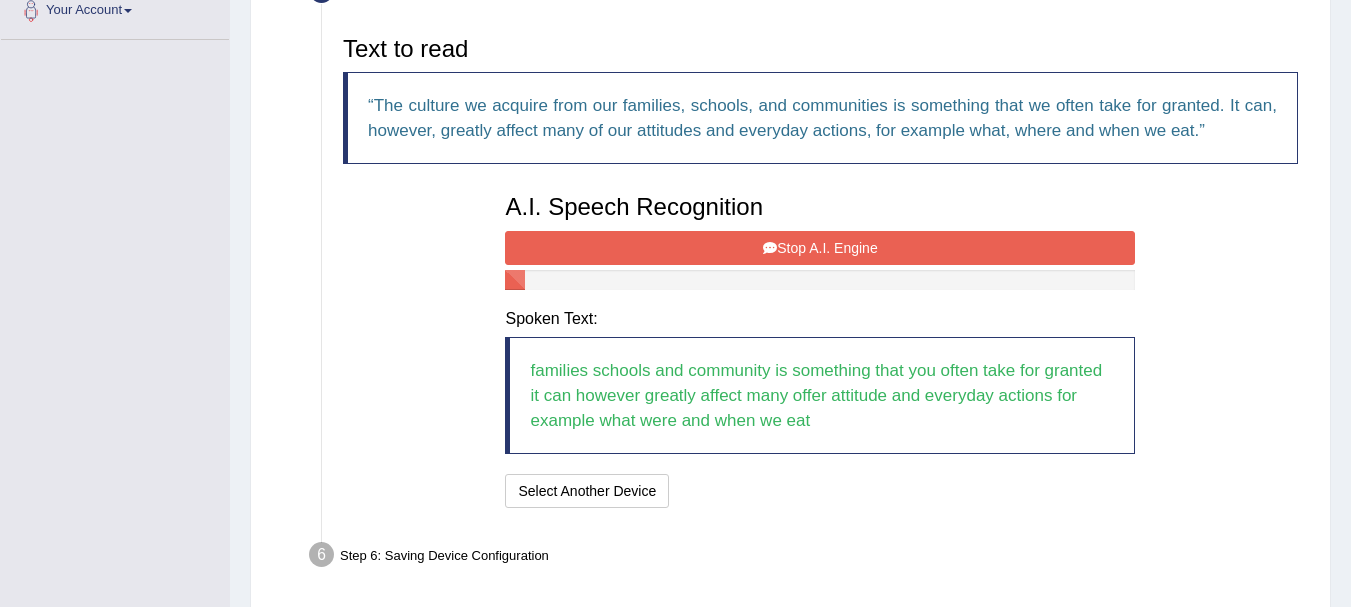 click on "Stop A.I. Engine" at bounding box center [820, 248] 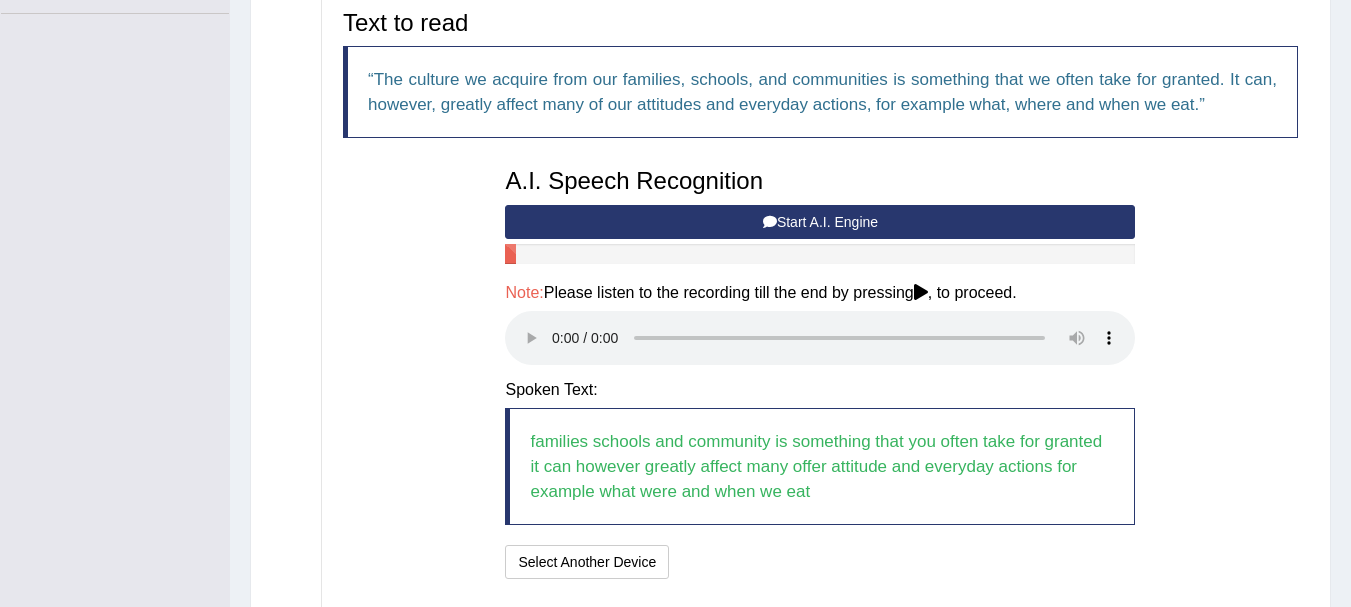 scroll, scrollTop: 491, scrollLeft: 0, axis: vertical 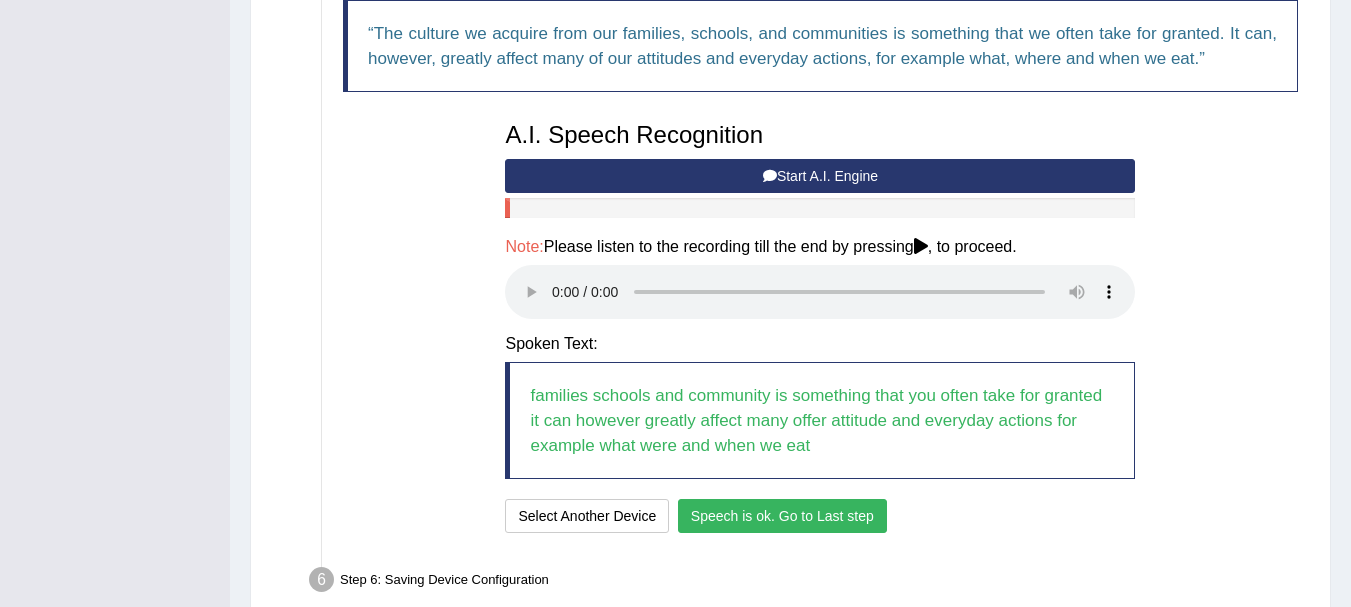 click on "Speech is ok. Go to Last step" at bounding box center (782, 516) 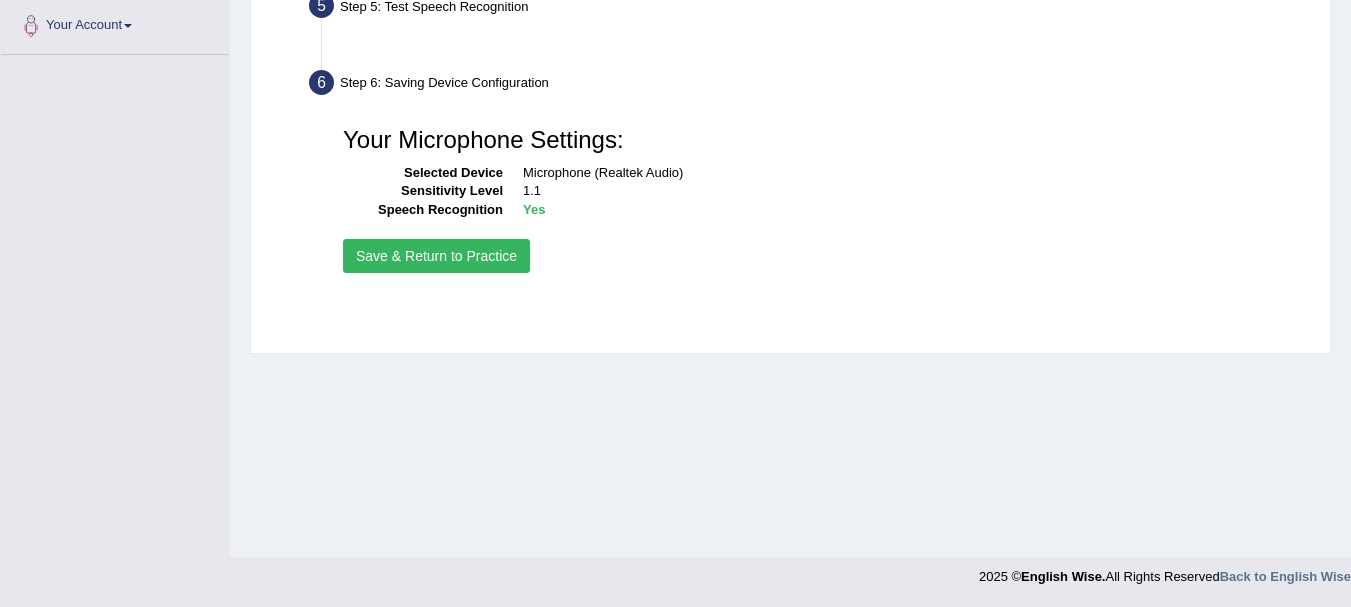 scroll, scrollTop: 443, scrollLeft: 0, axis: vertical 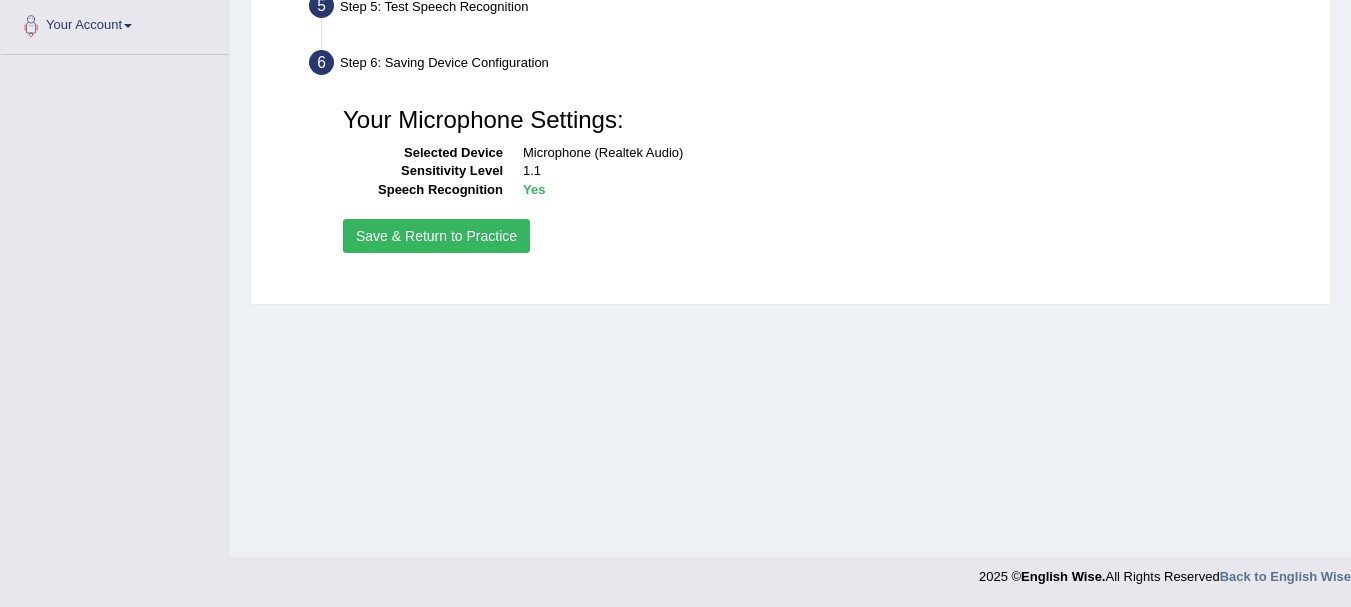 click on "Save & Return to Practice" at bounding box center [436, 236] 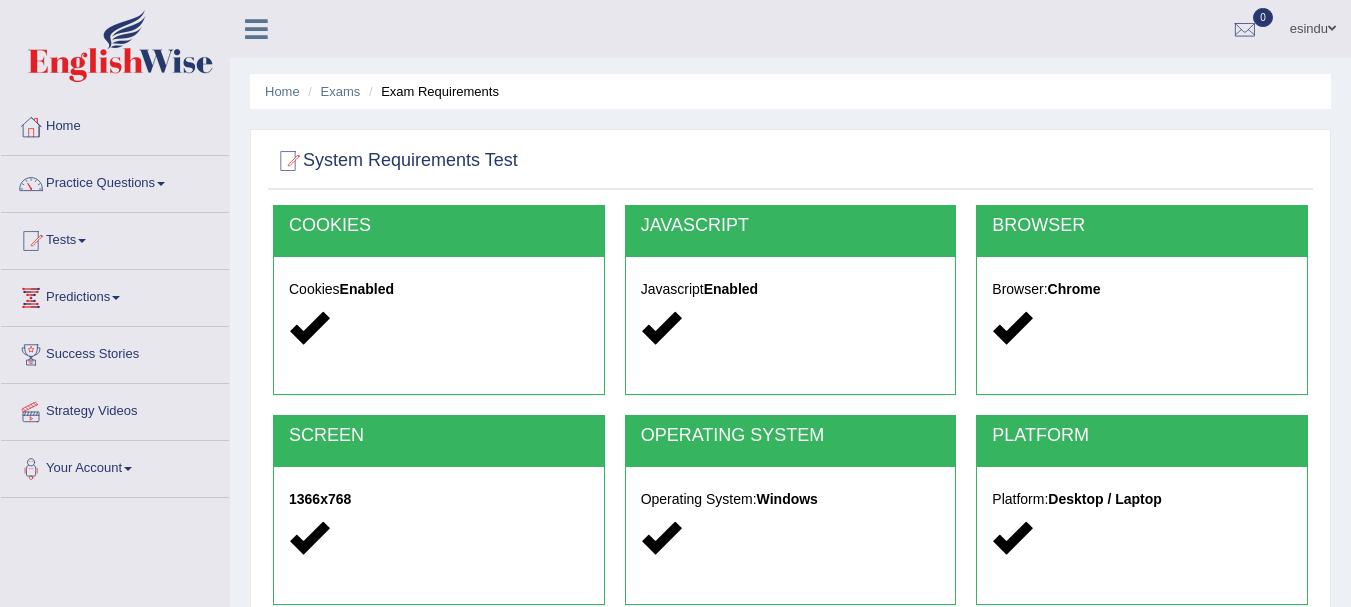 scroll, scrollTop: 443, scrollLeft: 0, axis: vertical 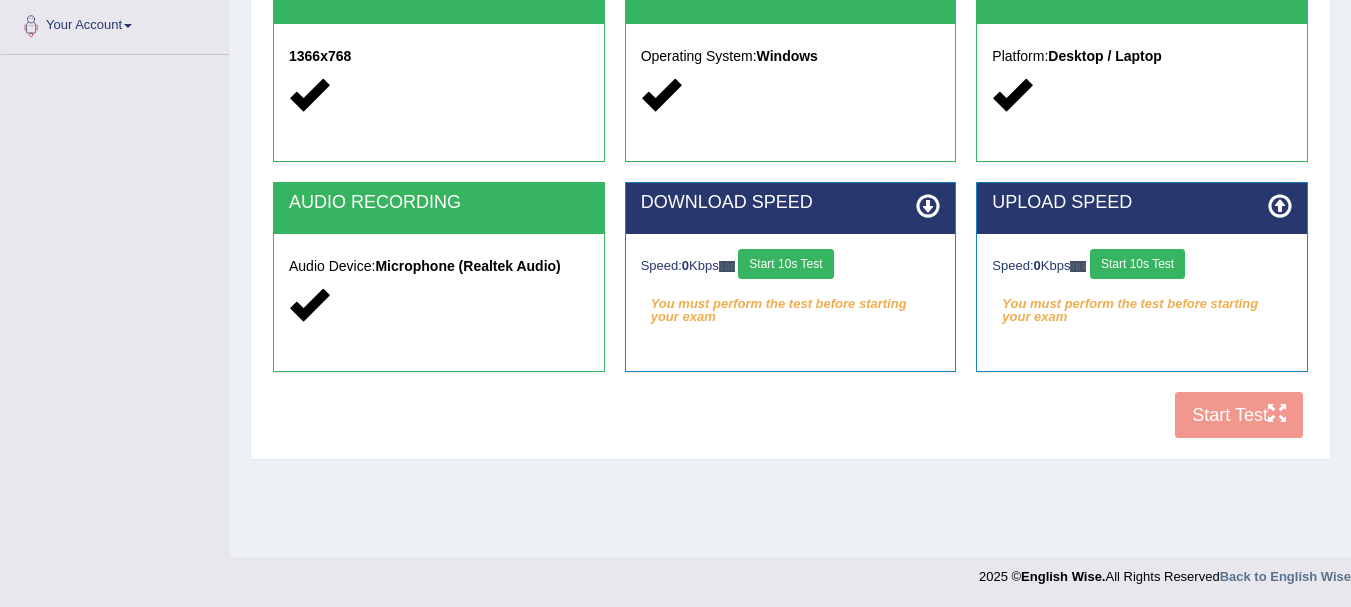 click on "Start 10s Test" at bounding box center [785, 264] 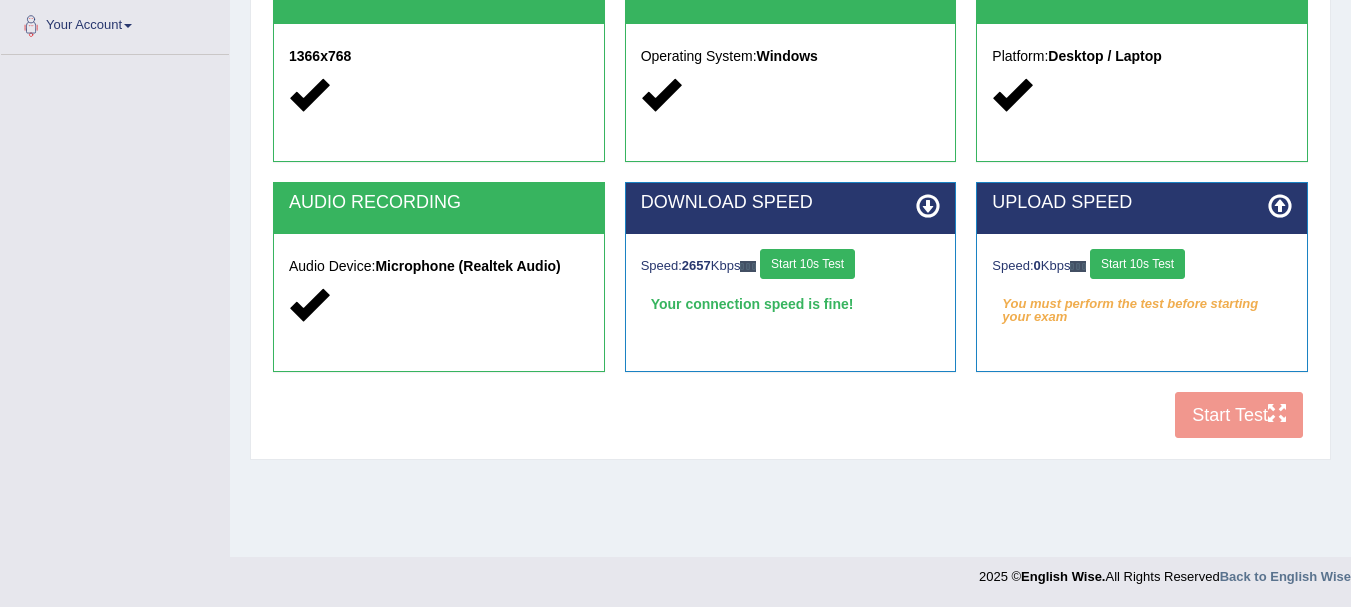 click on "Start 10s Test" at bounding box center [1137, 264] 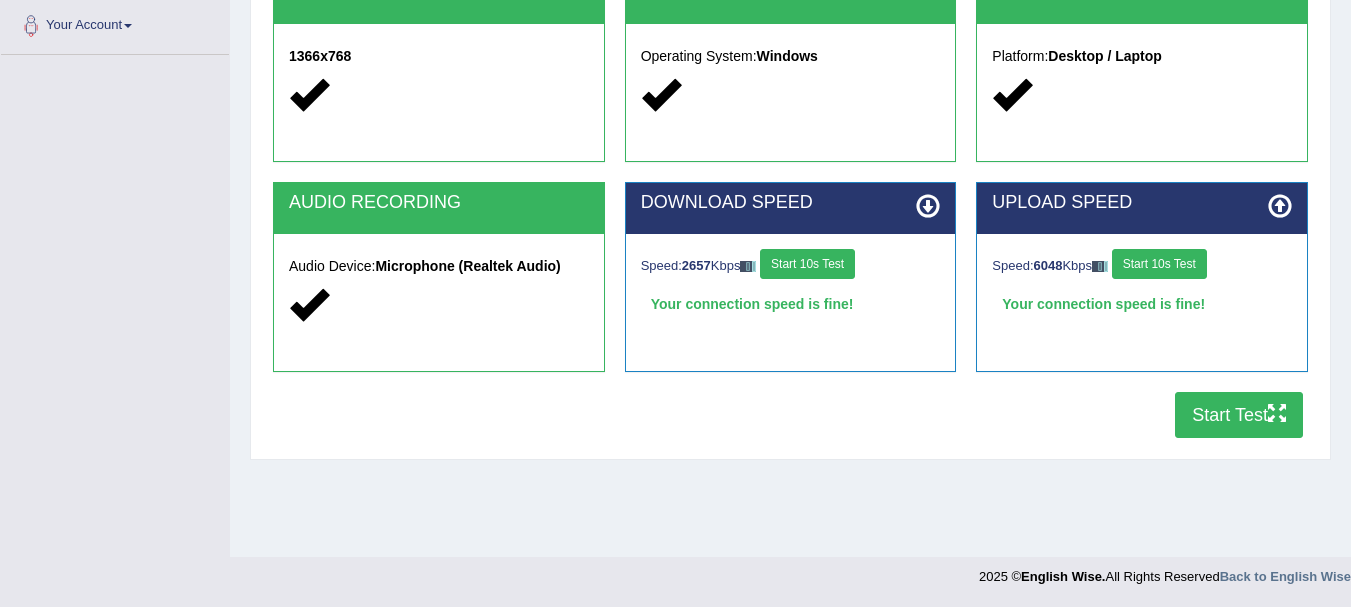 click on "Start Test" at bounding box center (1239, 415) 